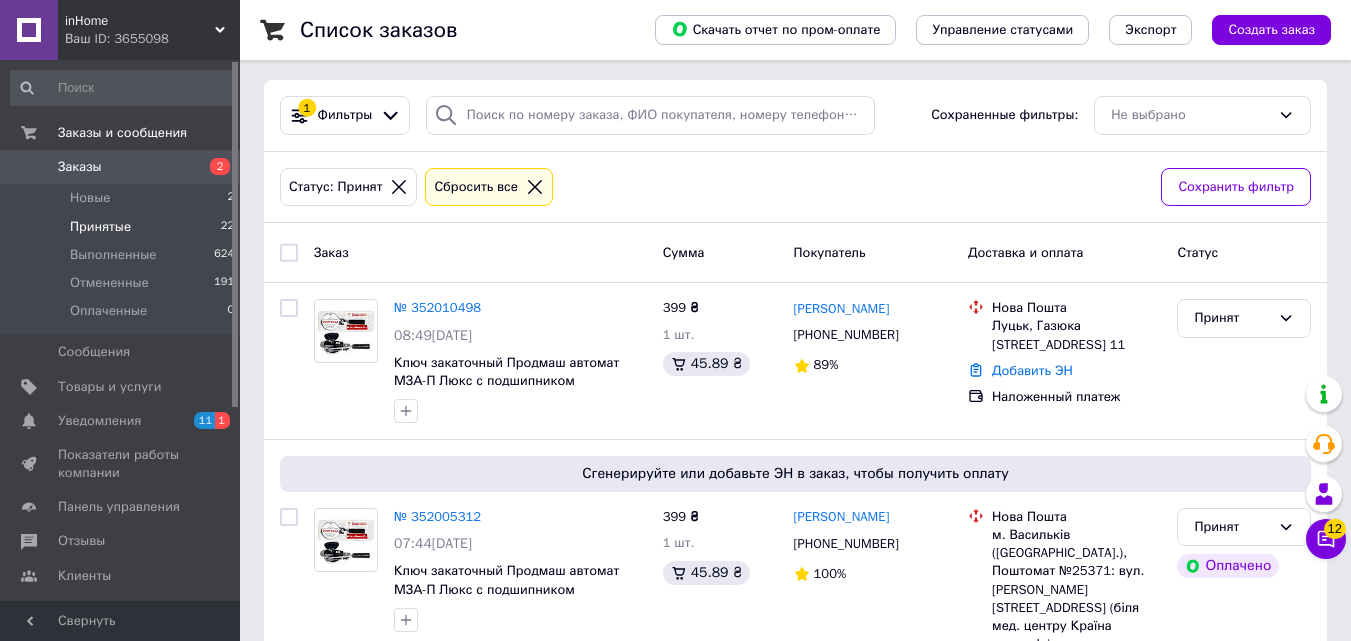 scroll, scrollTop: 4, scrollLeft: 0, axis: vertical 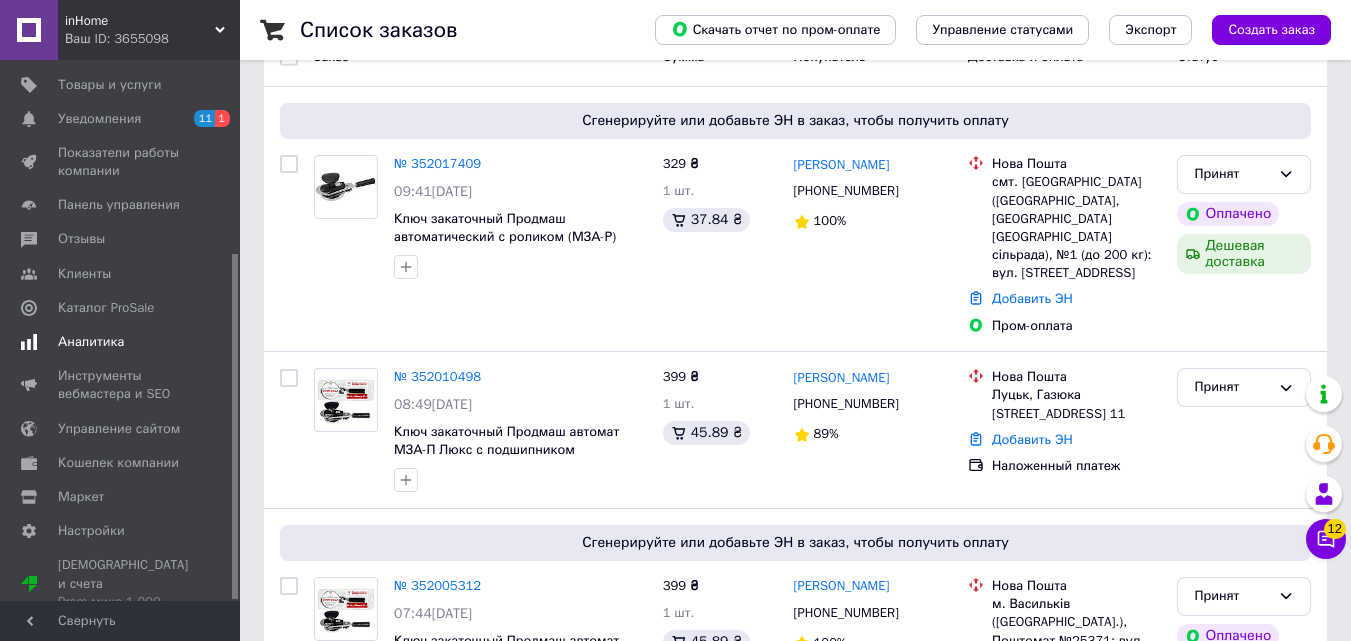 click on "Аналитика" at bounding box center [91, 342] 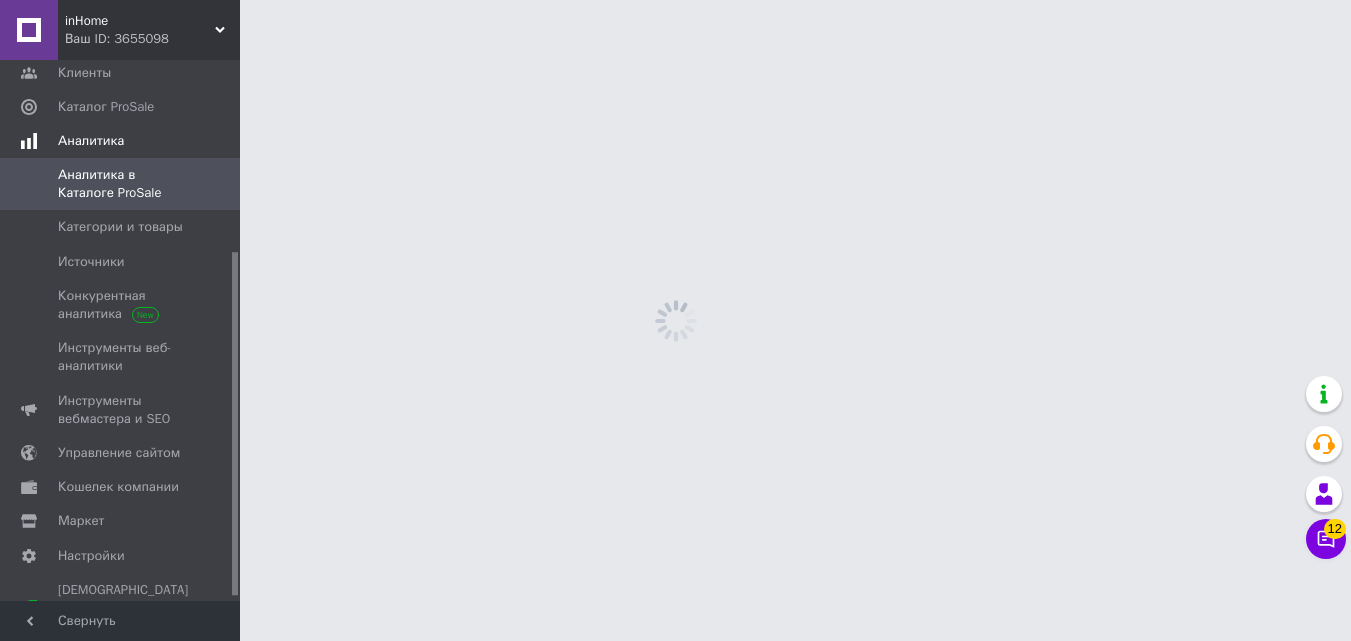 scroll, scrollTop: 0, scrollLeft: 0, axis: both 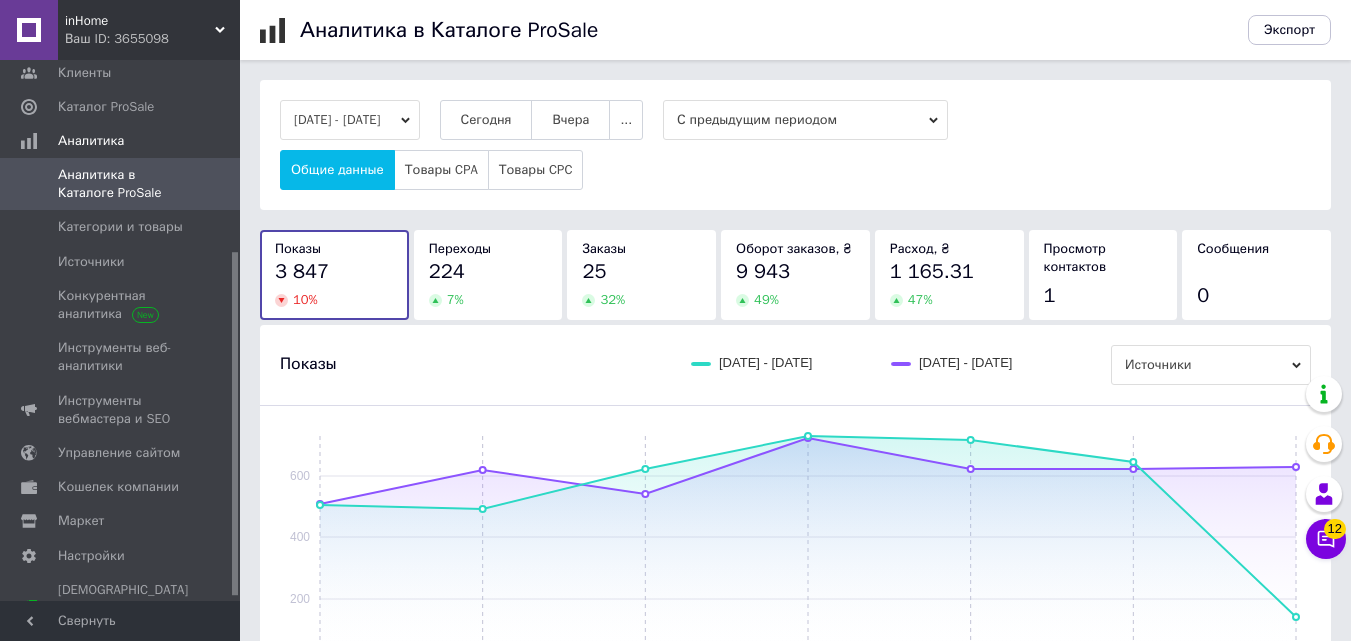 click on "[DATE] - [DATE]" at bounding box center [350, 120] 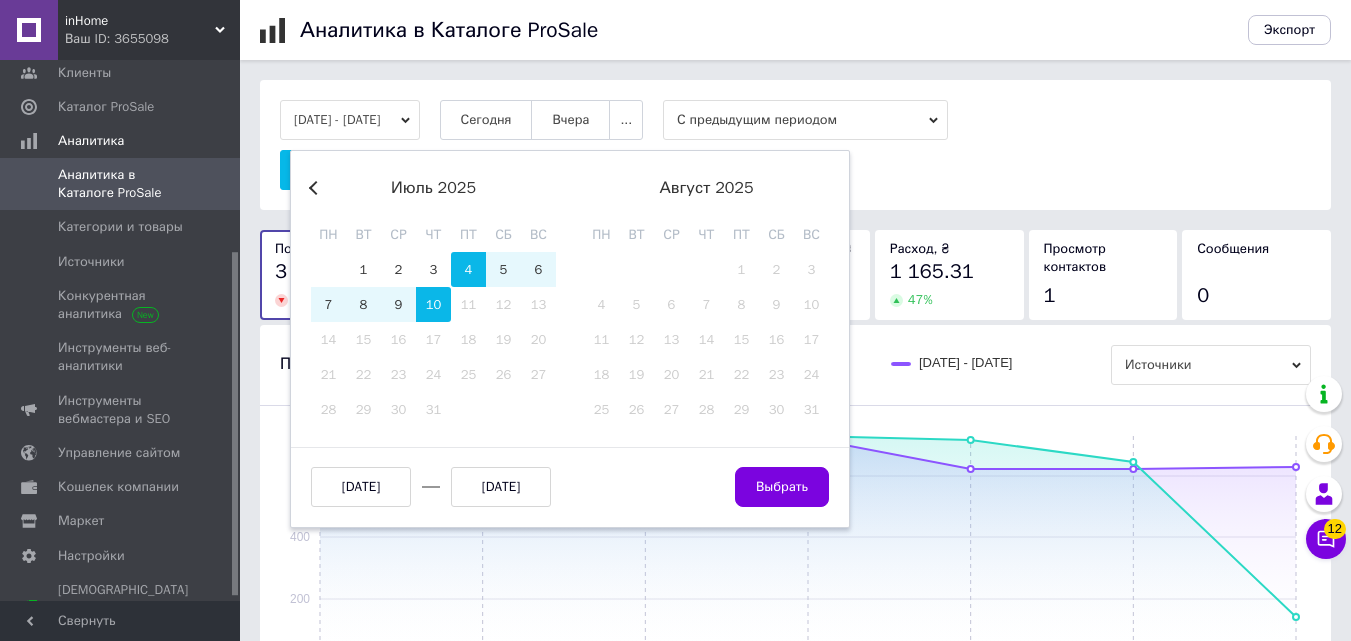 click on "Previous Month" at bounding box center [316, 188] 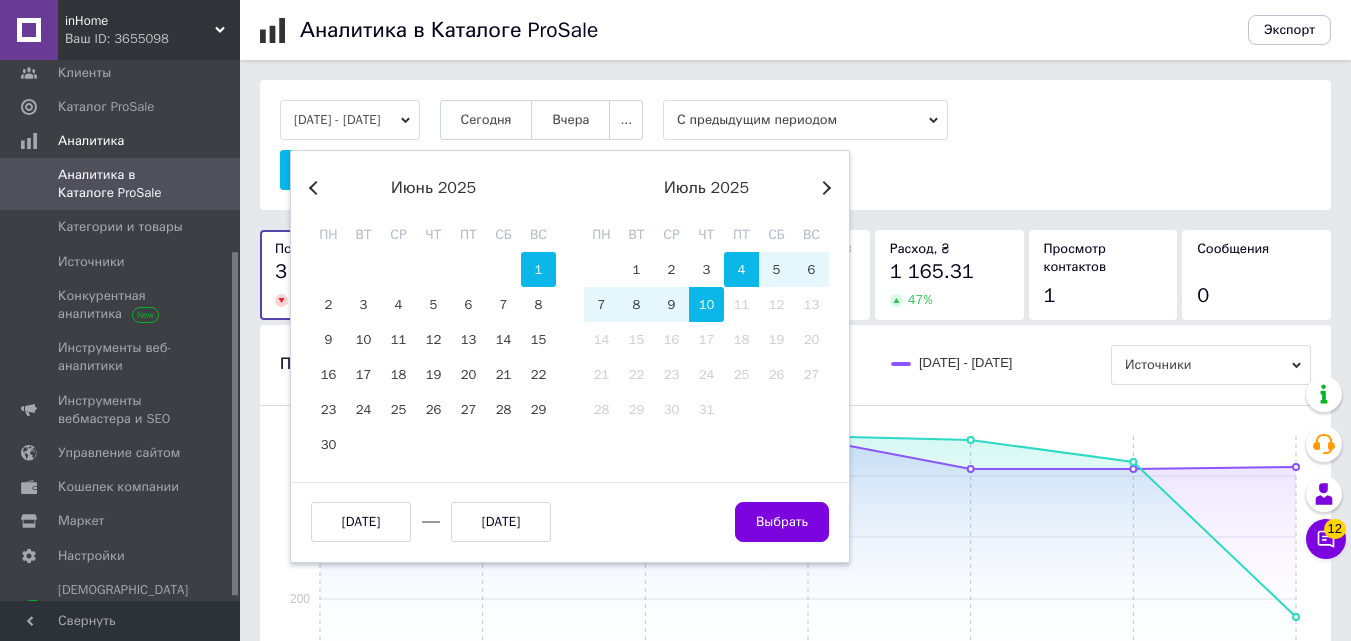 click on "1" at bounding box center [538, 269] 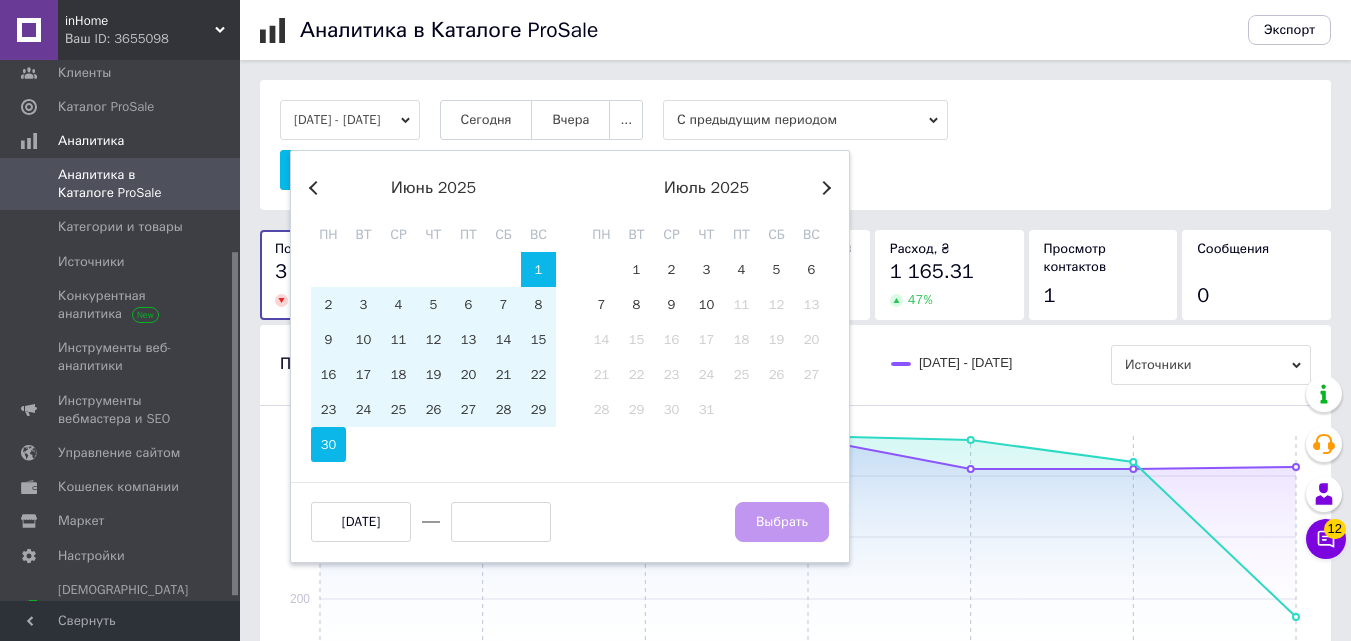 click on "30" at bounding box center [328, 444] 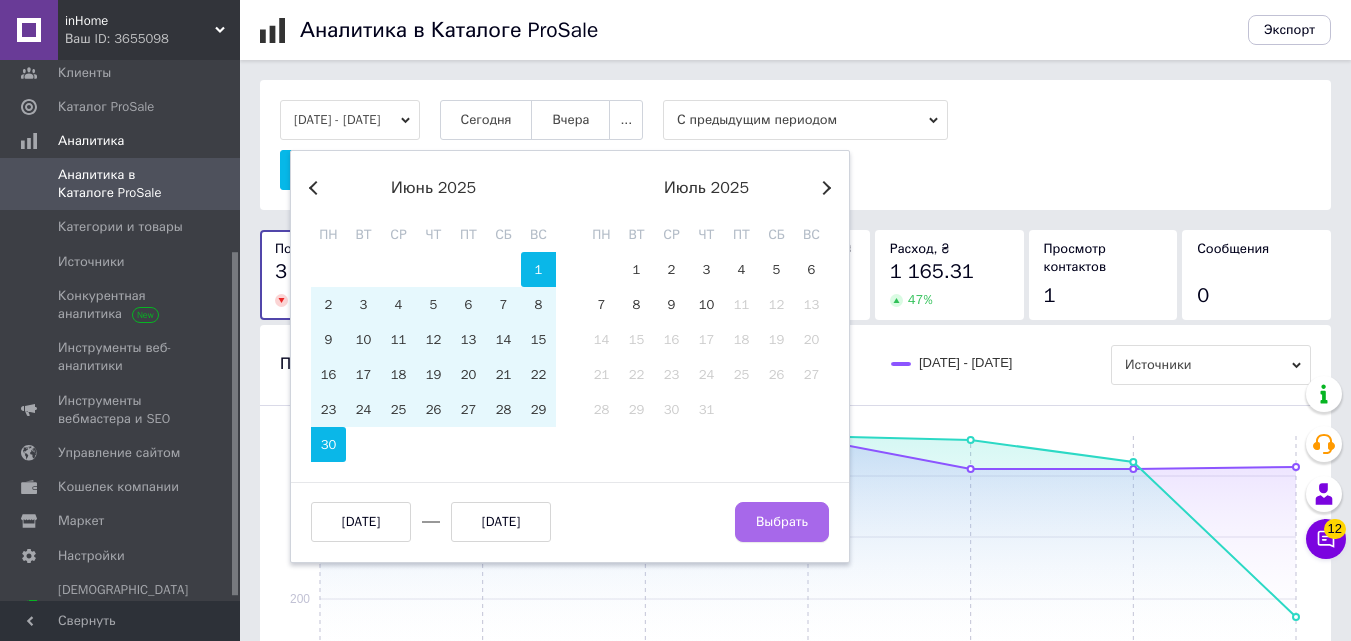 click on "Выбрать" at bounding box center (782, 522) 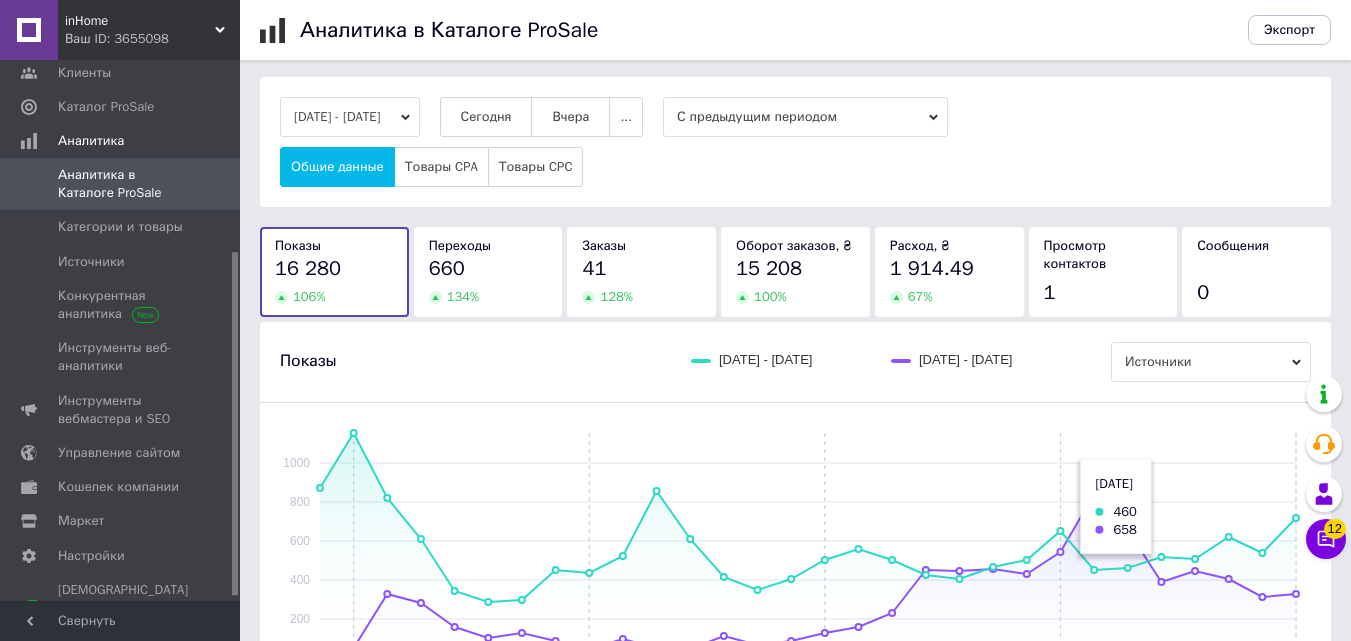 scroll, scrollTop: 0, scrollLeft: 0, axis: both 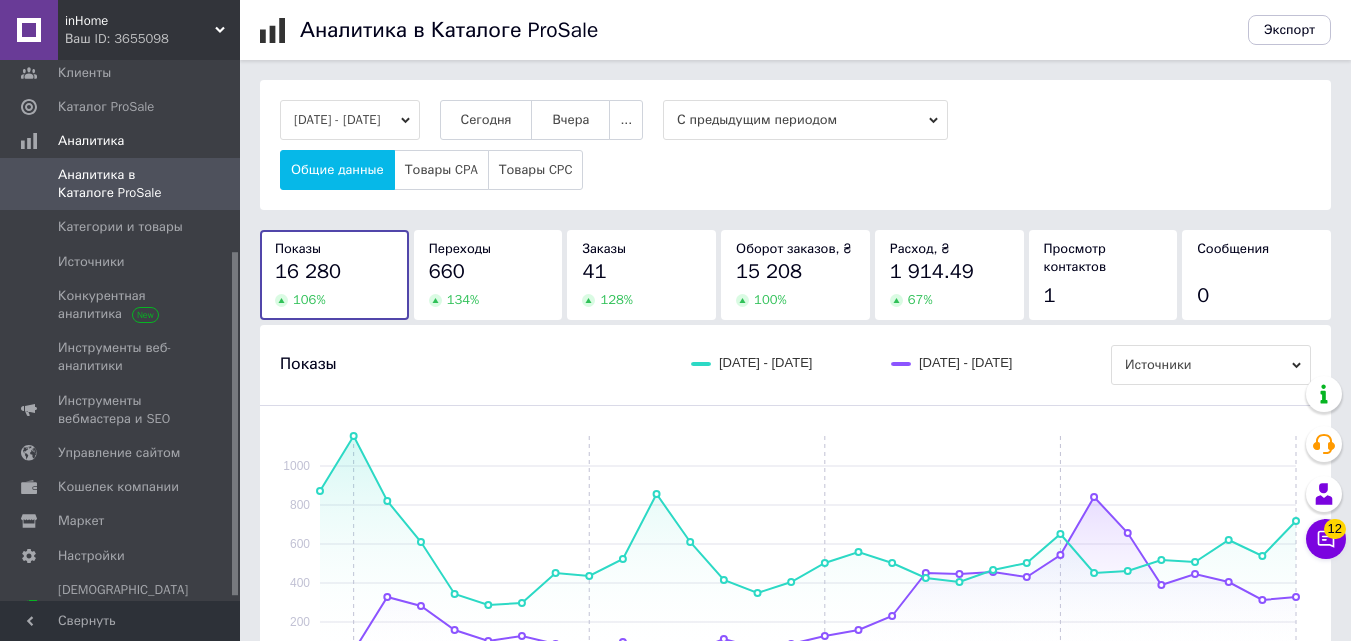 click on "15 208" at bounding box center [769, 271] 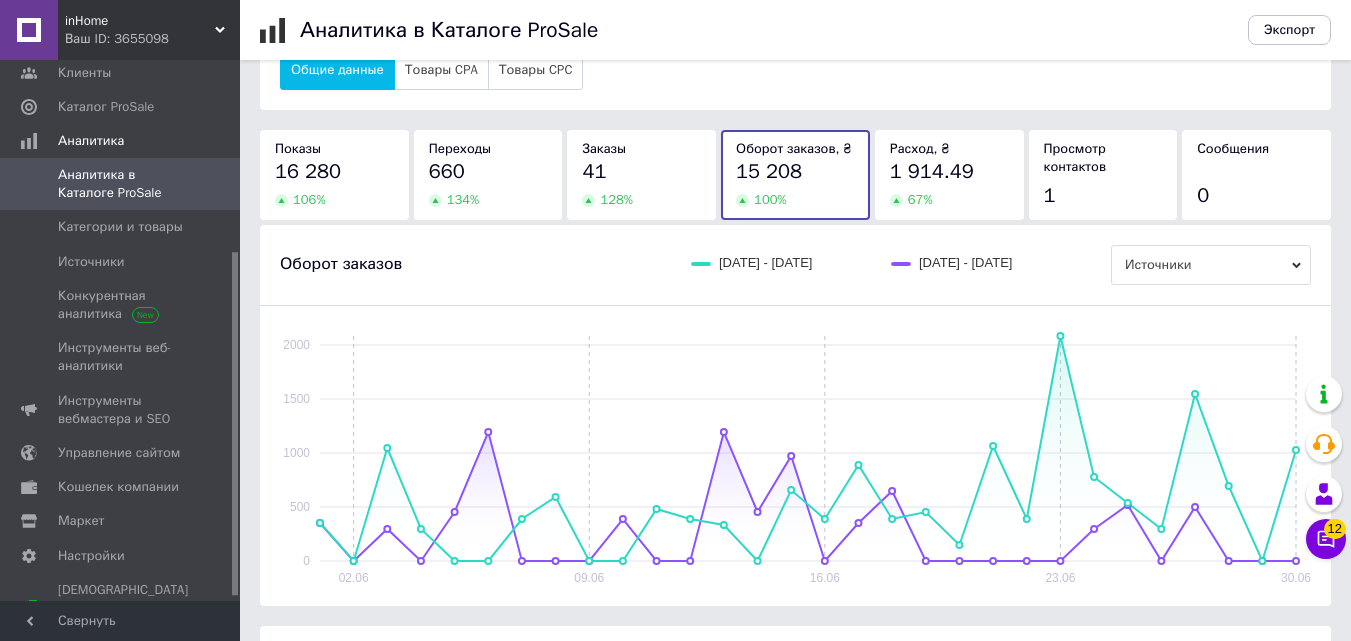 scroll, scrollTop: 0, scrollLeft: 0, axis: both 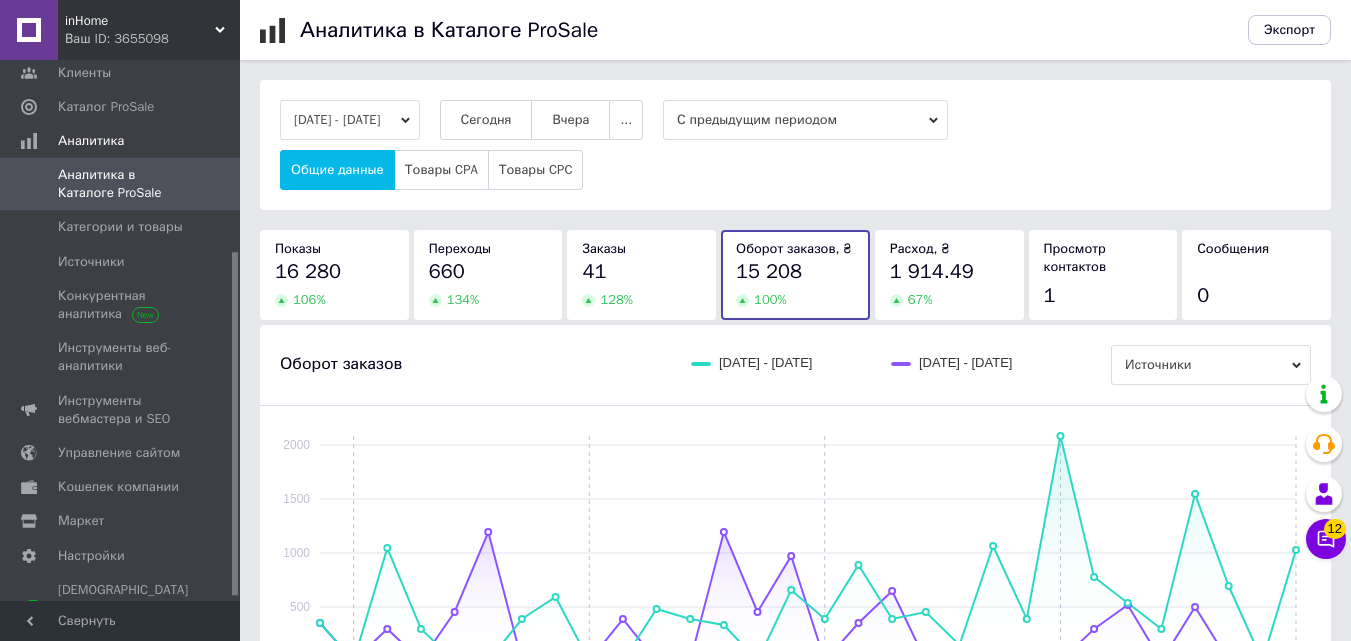 click on "[DATE] - [DATE]" at bounding box center (350, 120) 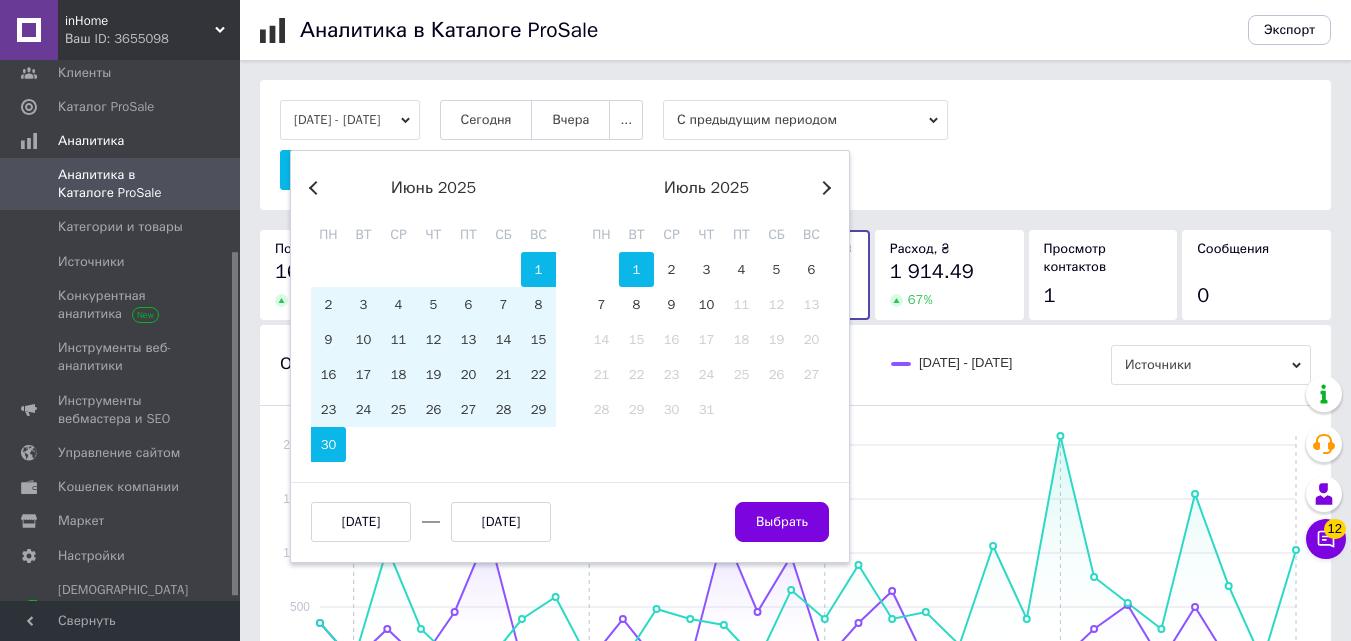 click on "1" at bounding box center [636, 269] 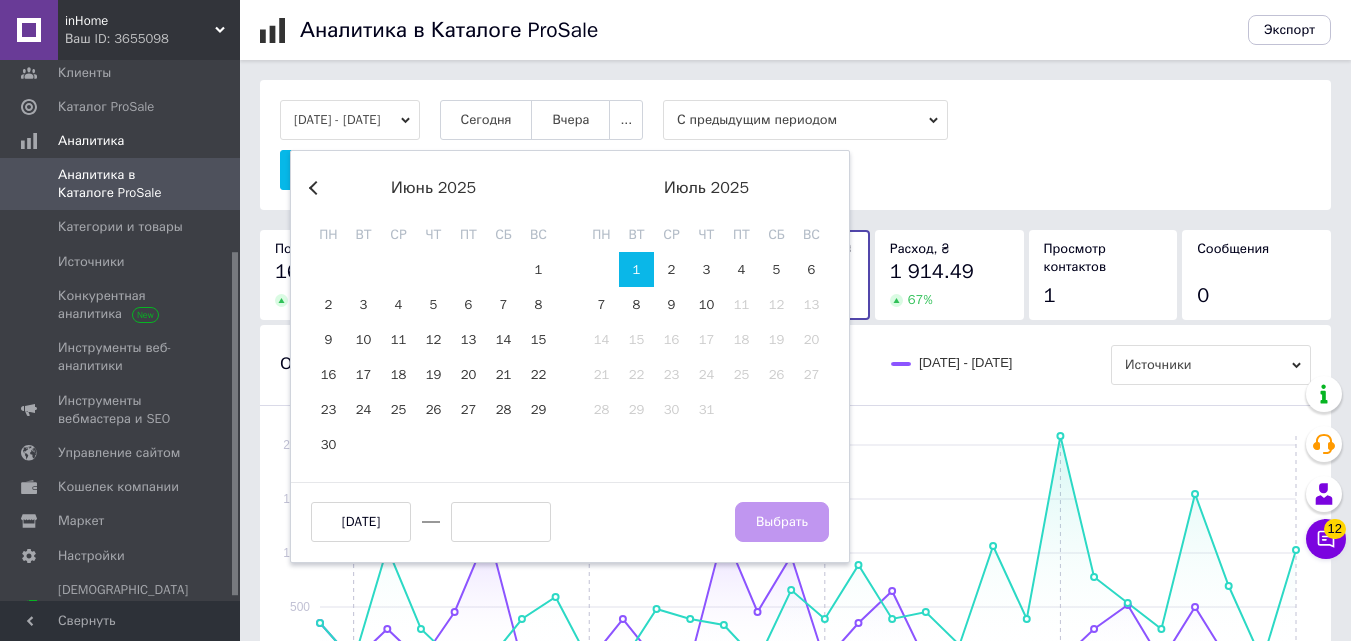 type on "[DATE]" 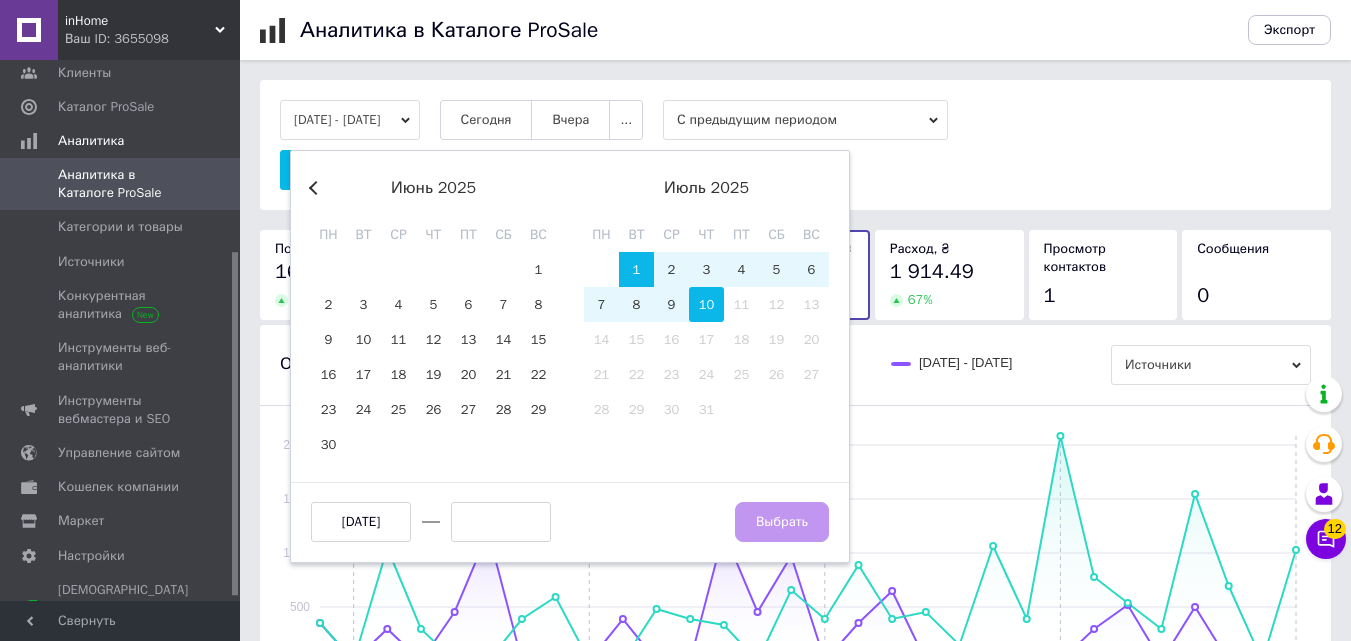 click on "10" at bounding box center (706, 304) 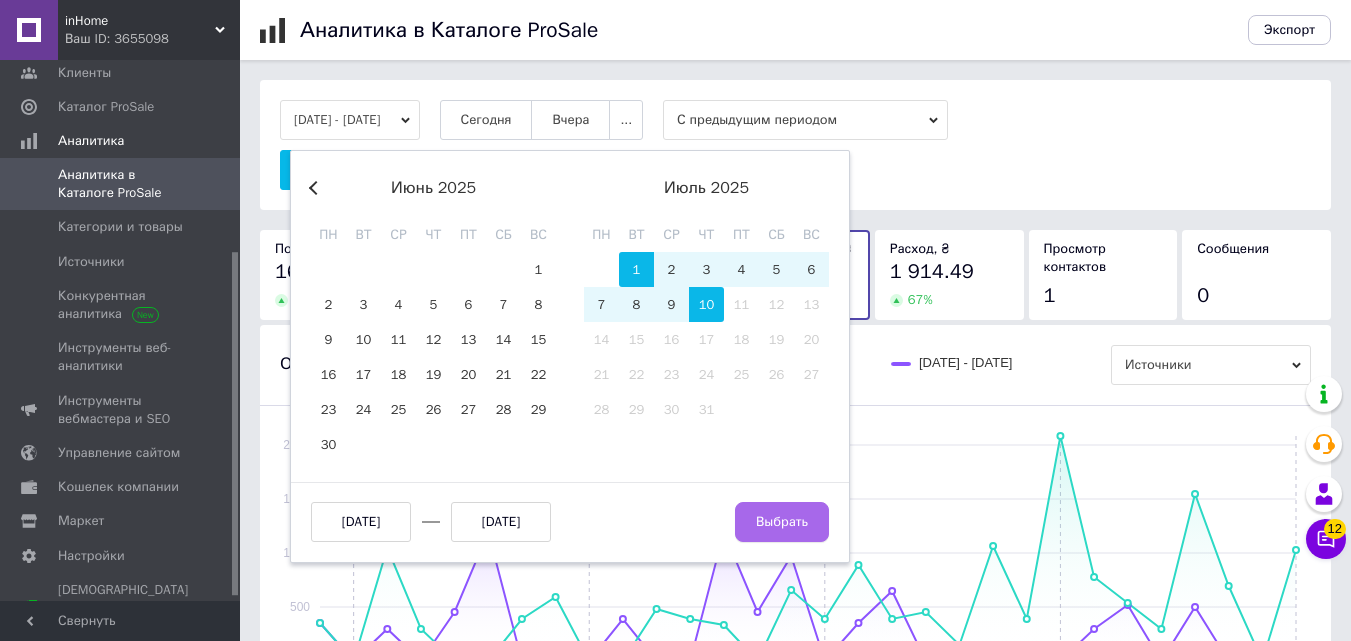 click on "Выбрать" at bounding box center [782, 522] 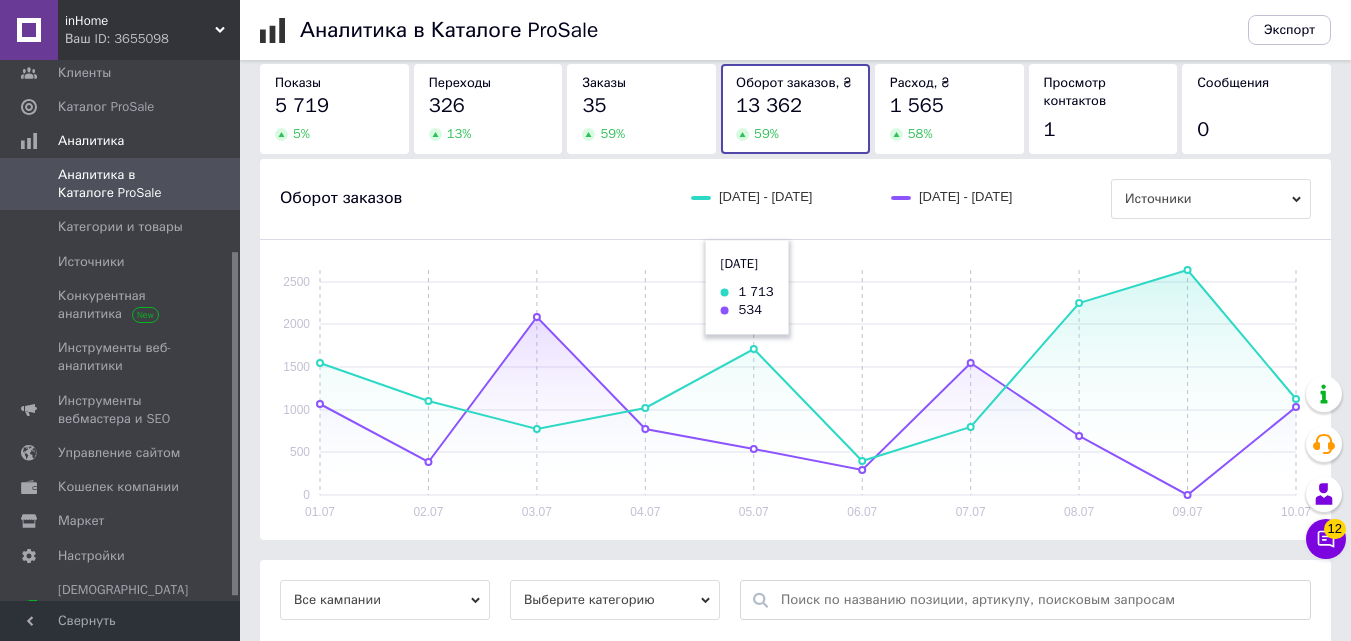 scroll, scrollTop: 200, scrollLeft: 0, axis: vertical 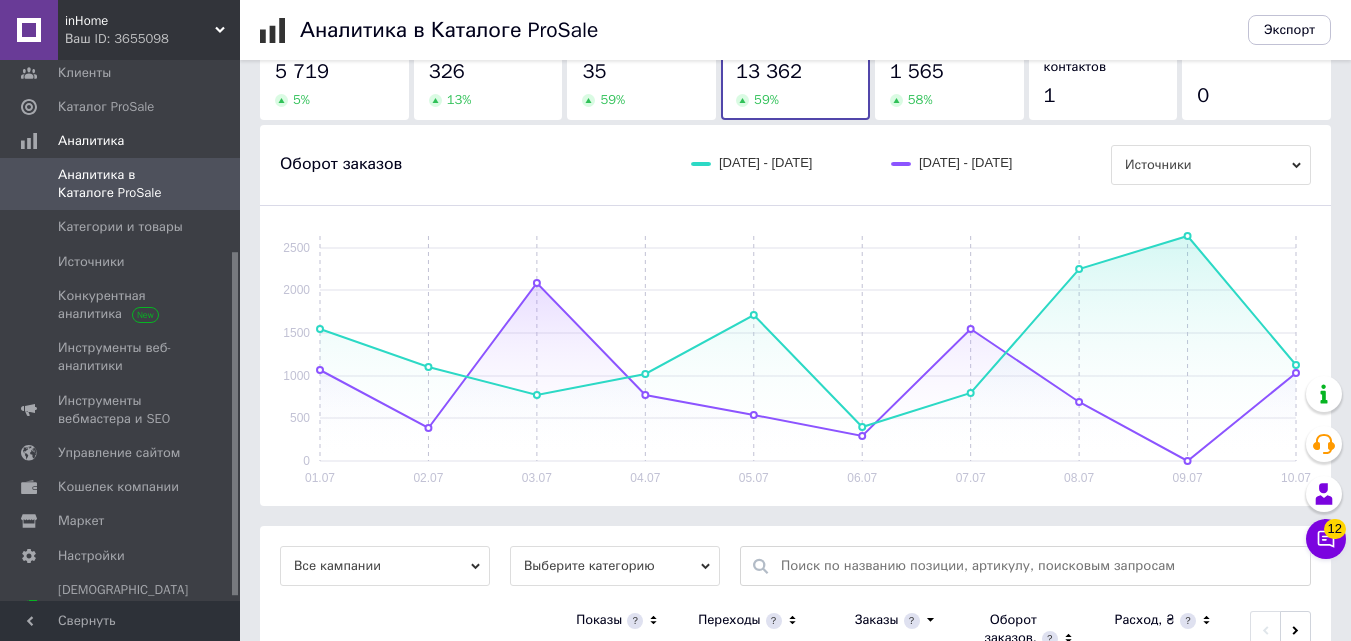 click on "35" at bounding box center (641, 72) 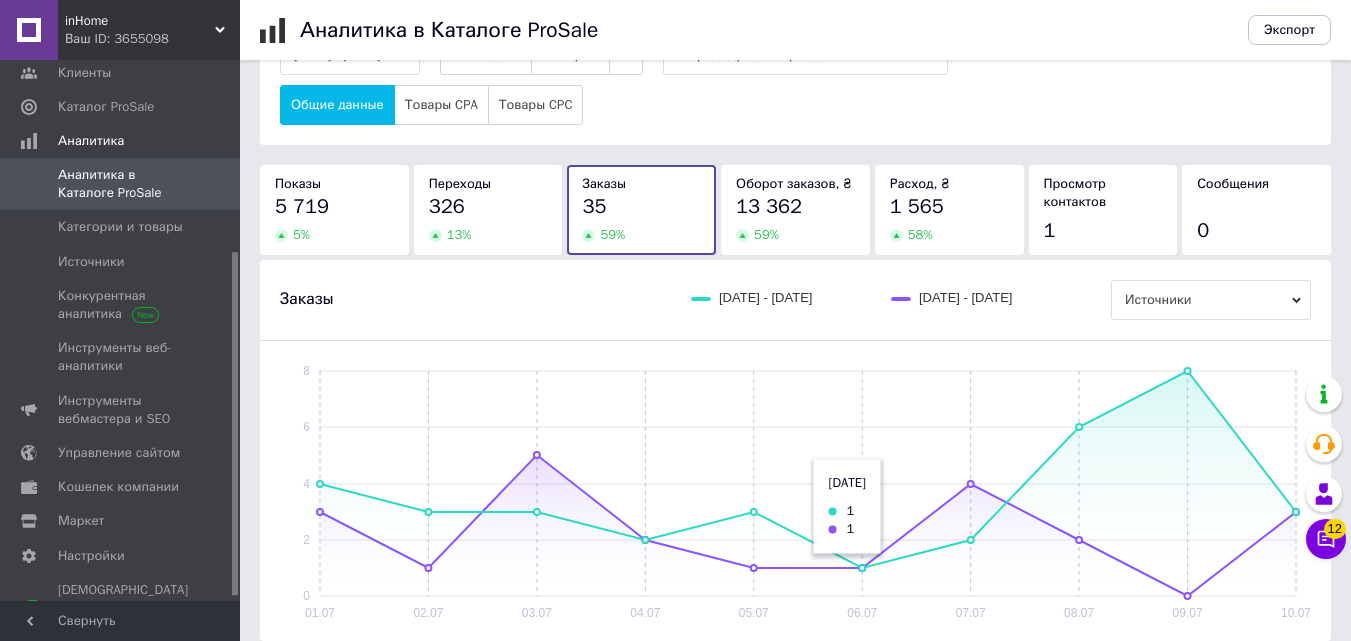 scroll, scrollTop: 100, scrollLeft: 0, axis: vertical 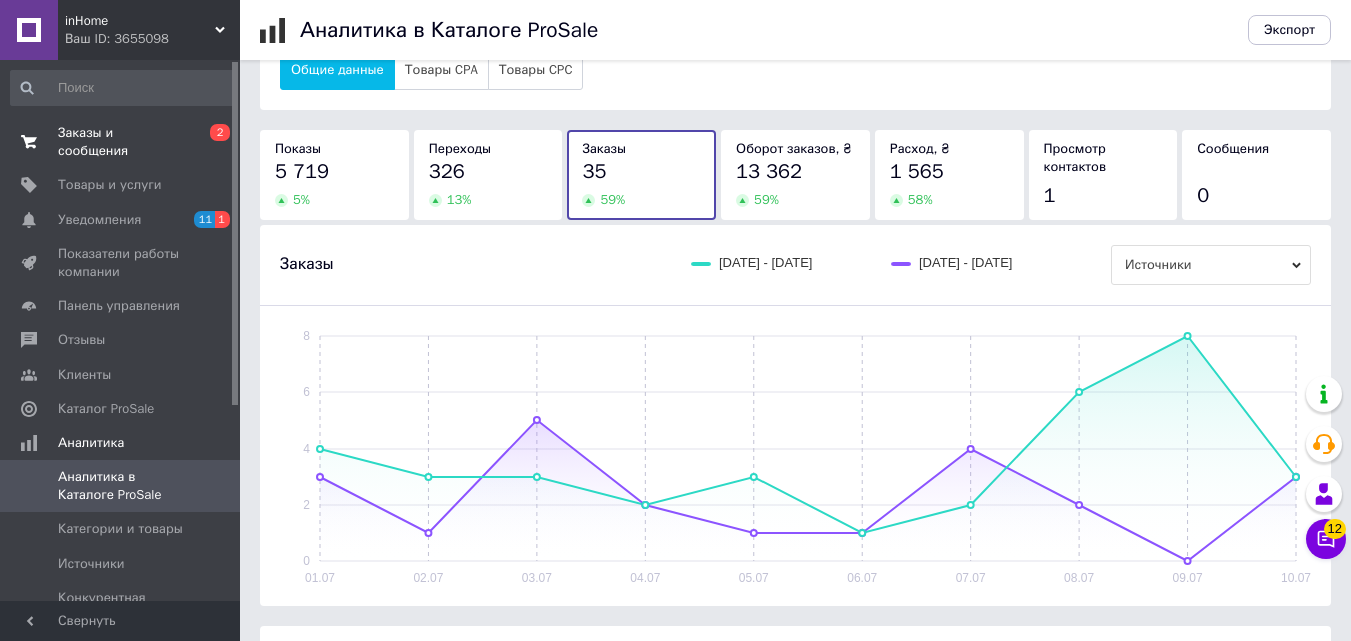click on "Заказы и сообщения" at bounding box center [121, 142] 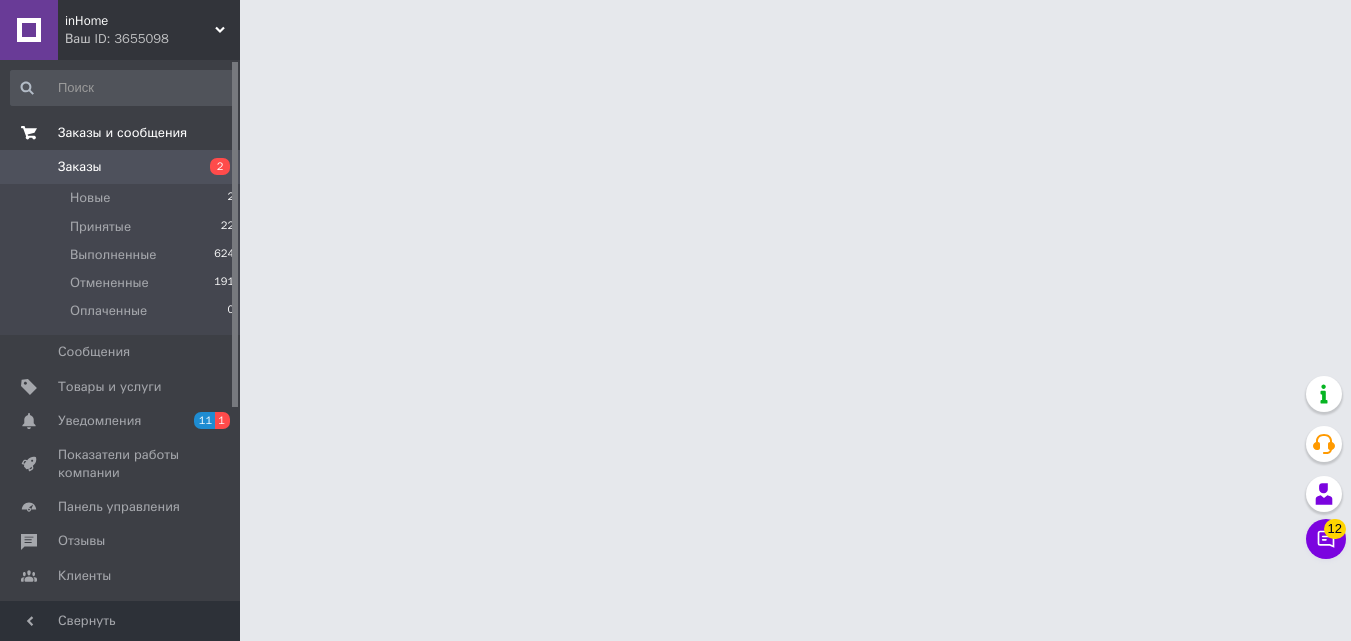 scroll, scrollTop: 0, scrollLeft: 0, axis: both 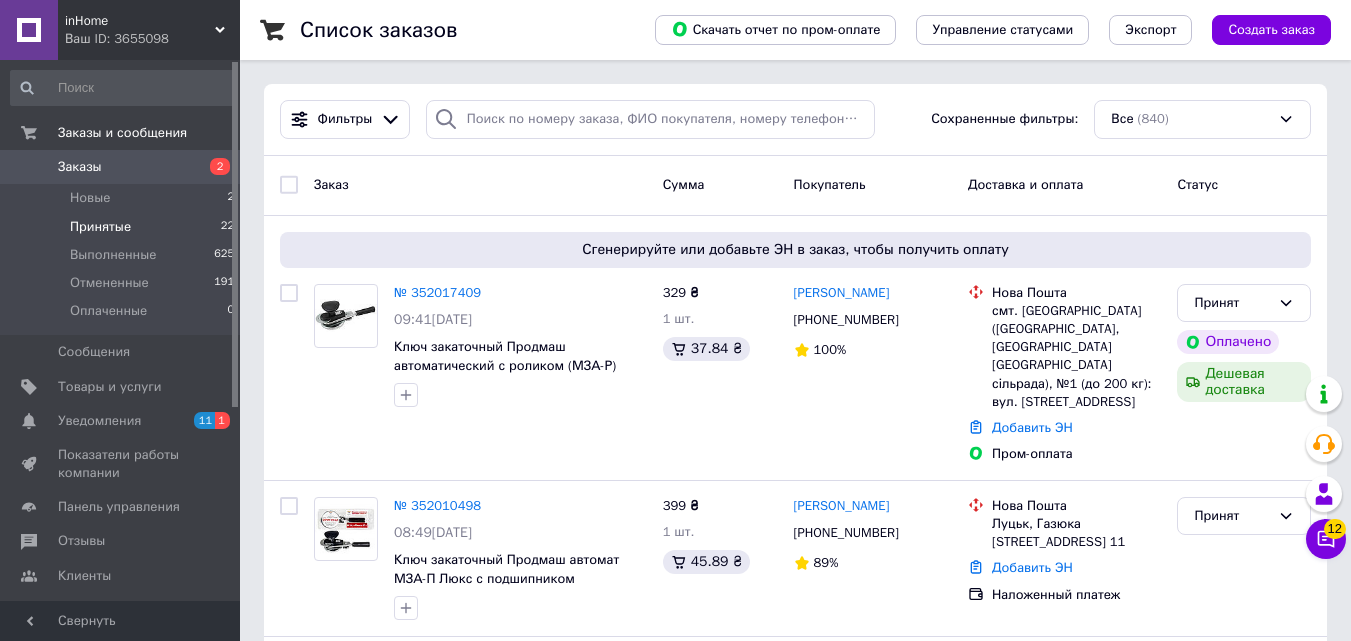 click on "Принятые" at bounding box center (100, 227) 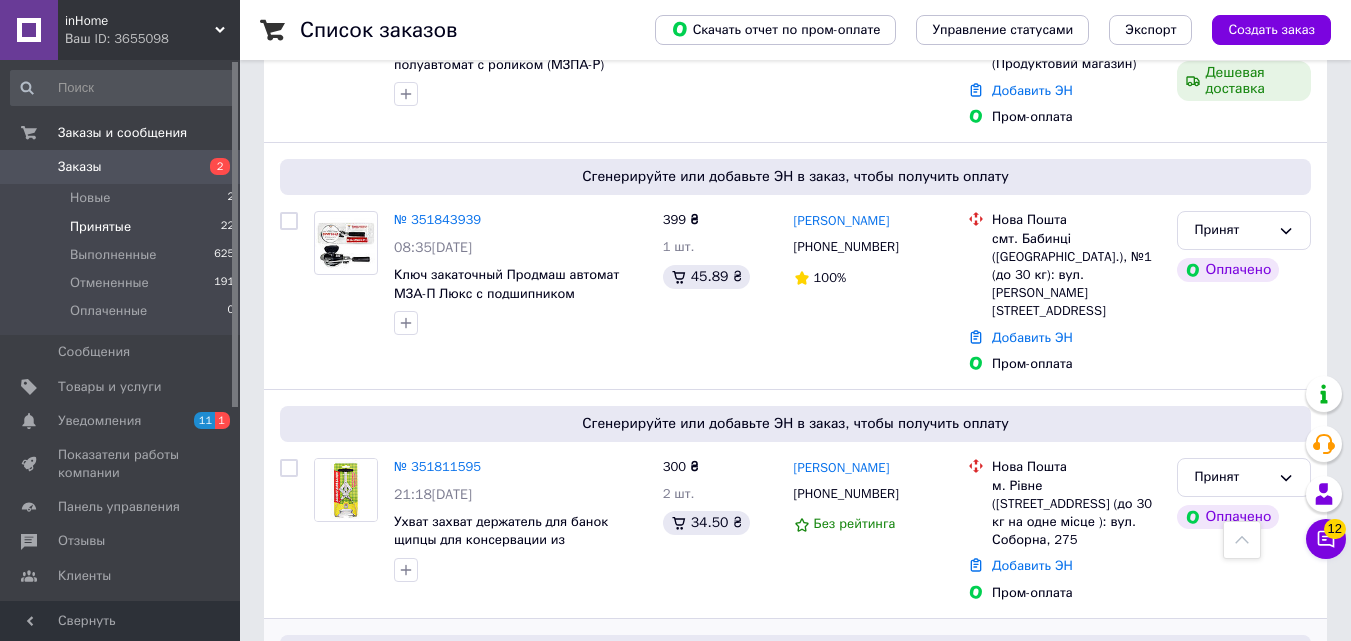 scroll, scrollTop: 2200, scrollLeft: 0, axis: vertical 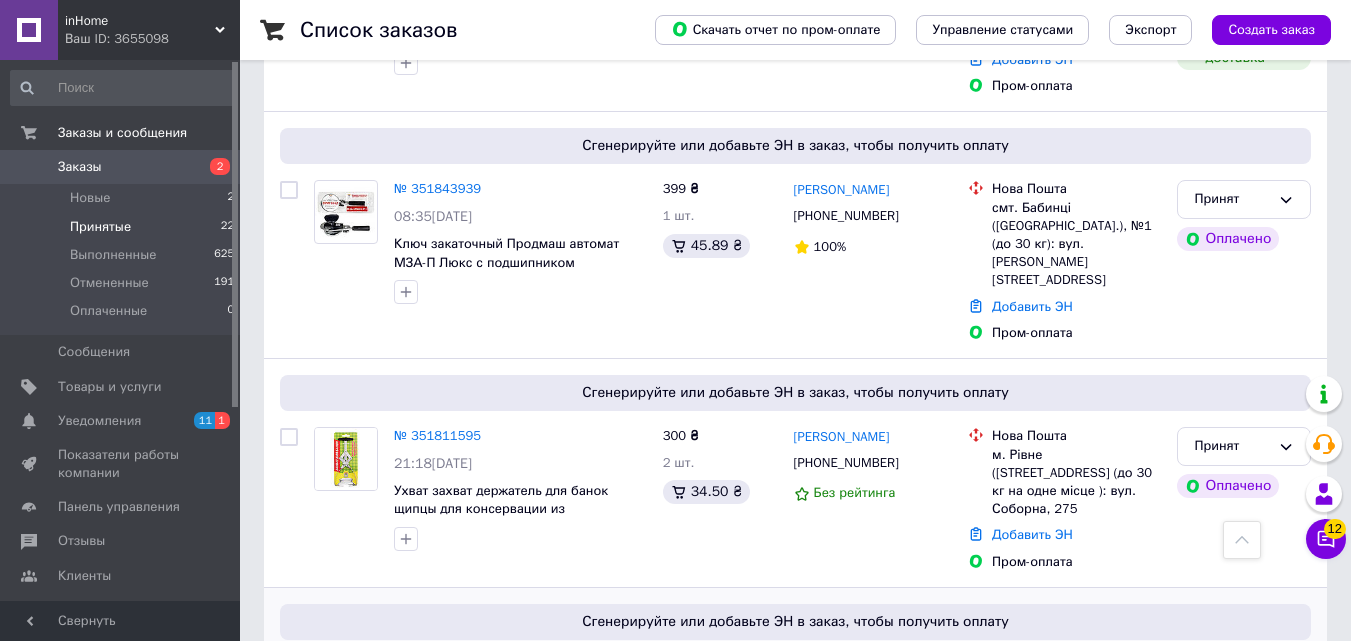 click 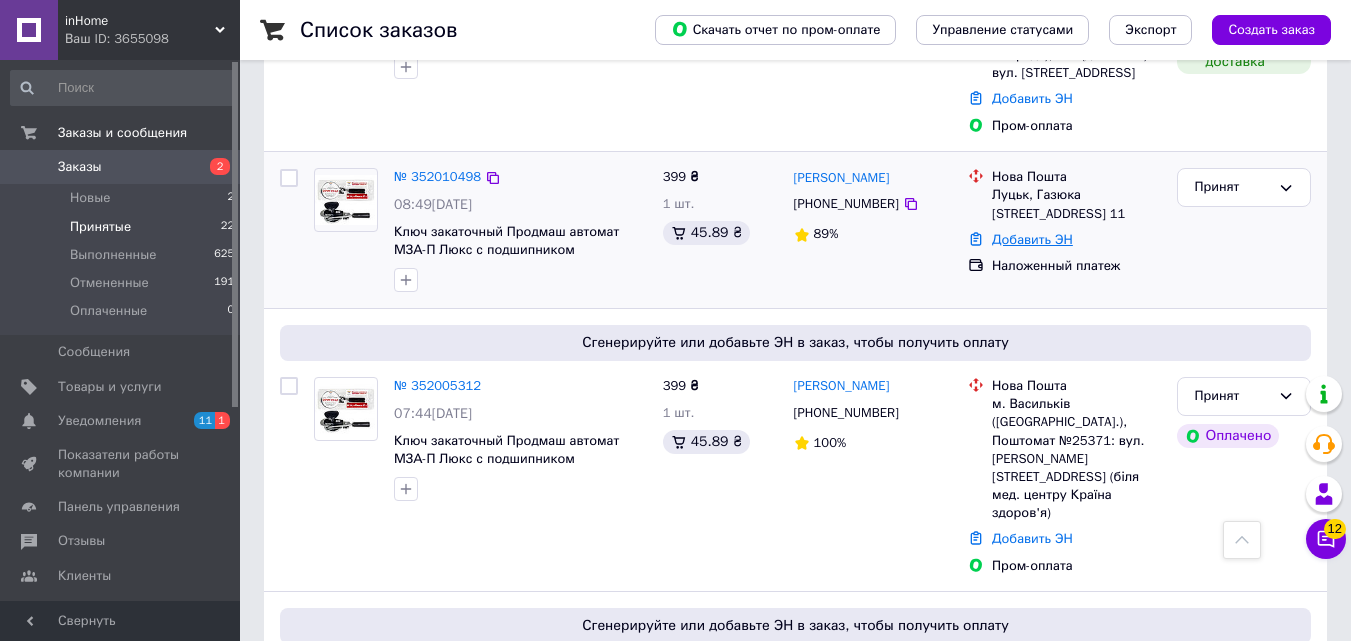 scroll, scrollTop: 300, scrollLeft: 0, axis: vertical 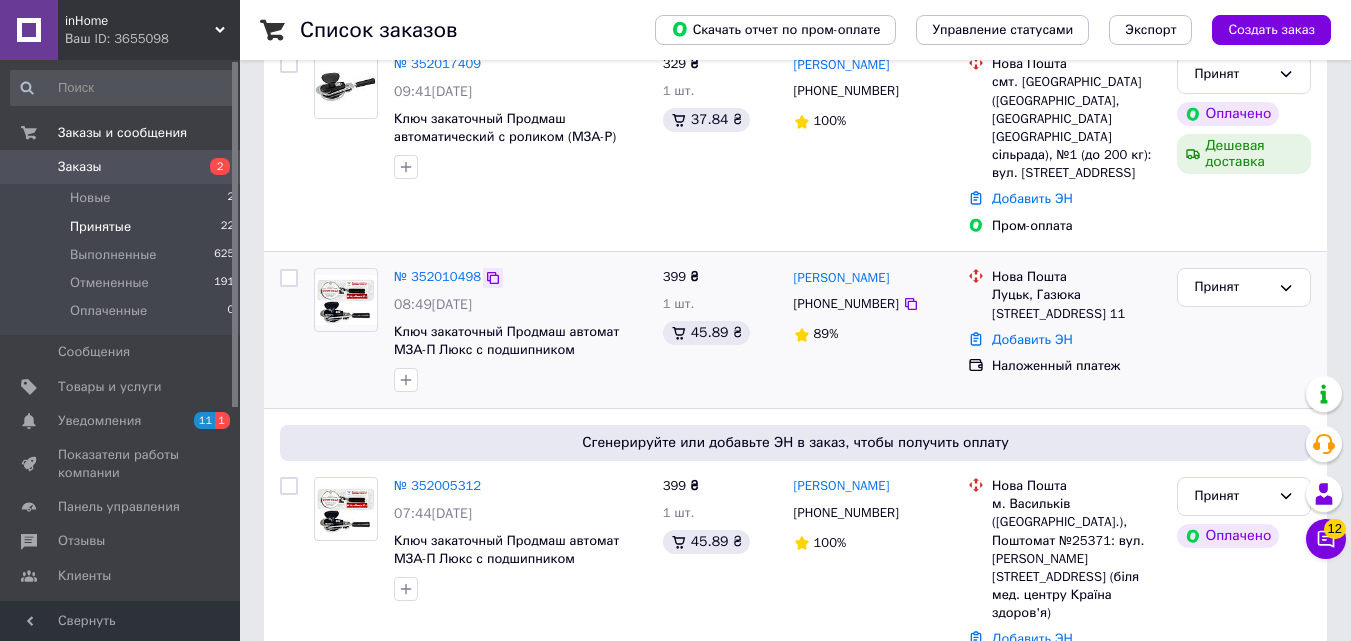 click 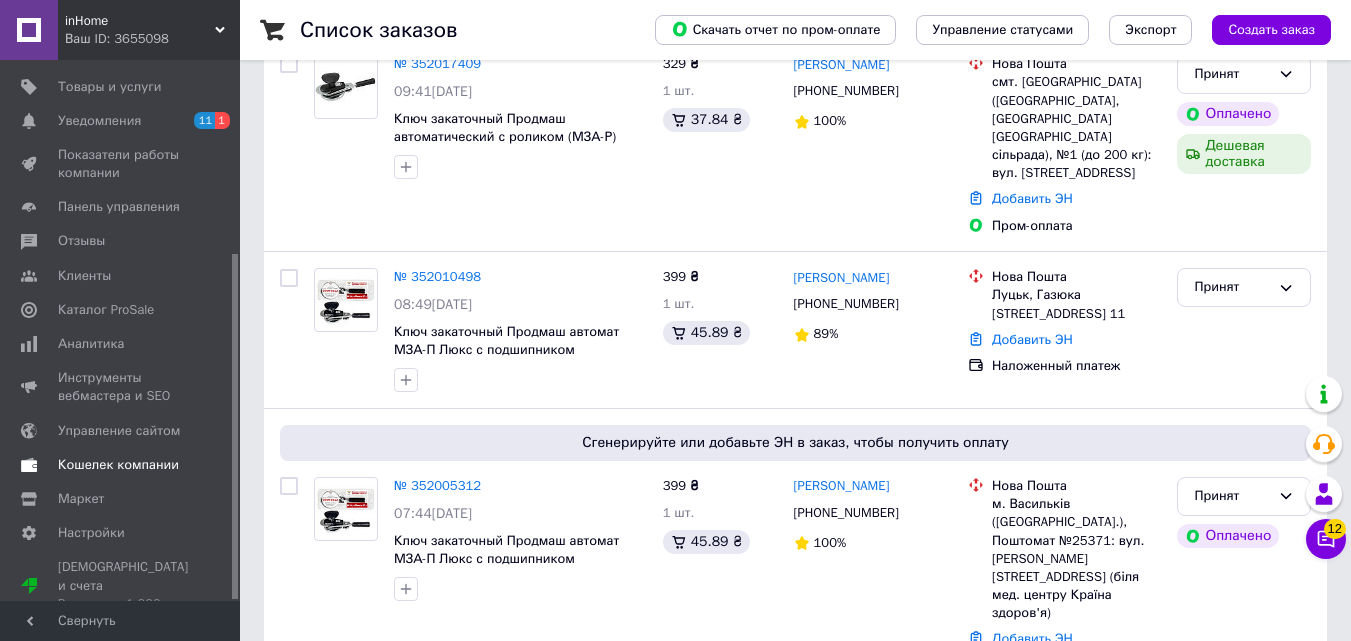 scroll, scrollTop: 302, scrollLeft: 0, axis: vertical 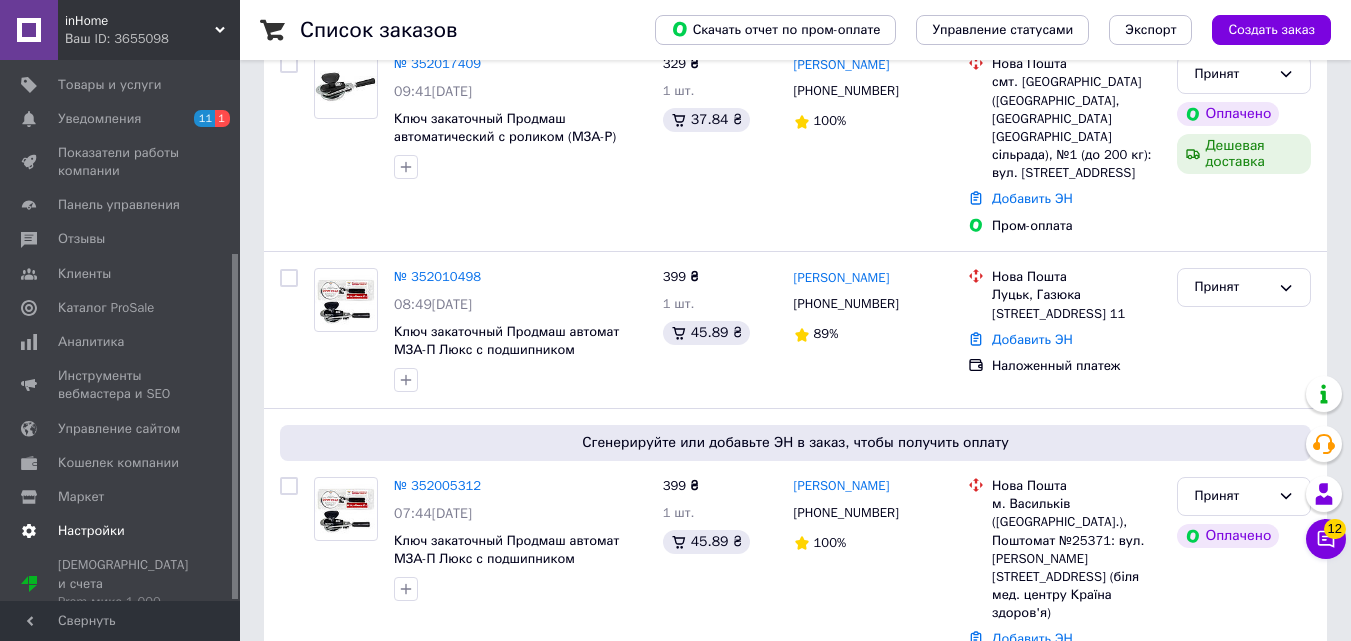 click on "Настройки" at bounding box center [91, 531] 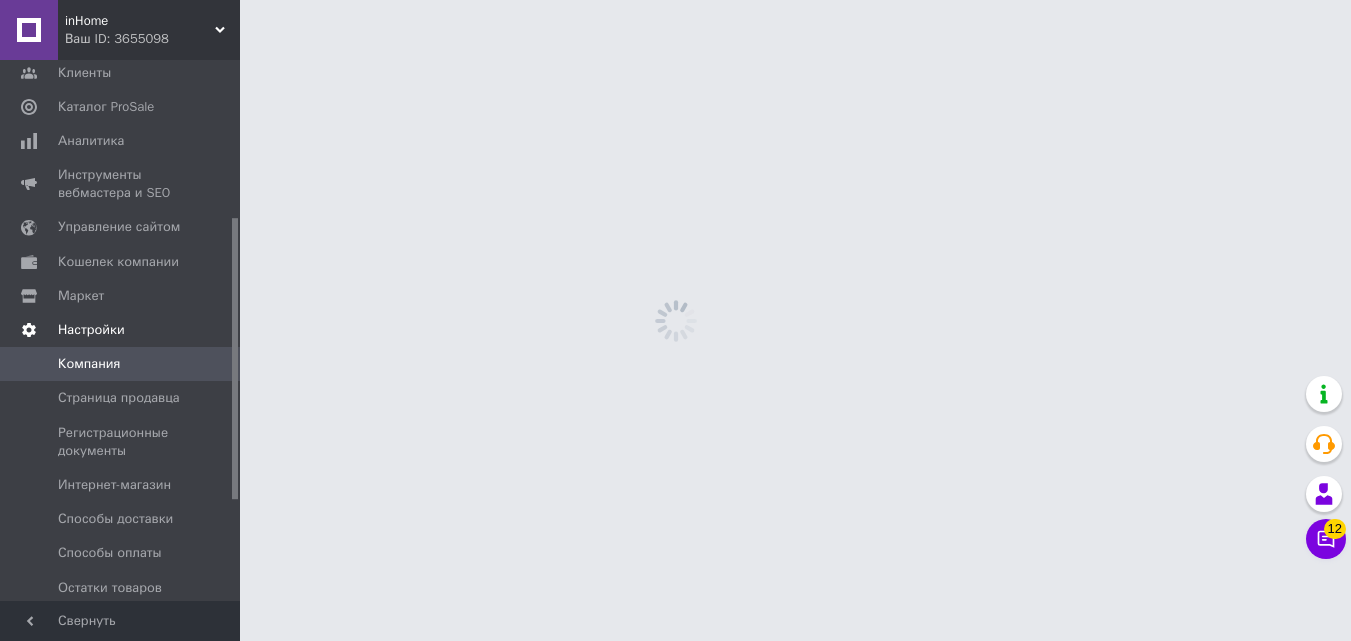 scroll, scrollTop: 0, scrollLeft: 0, axis: both 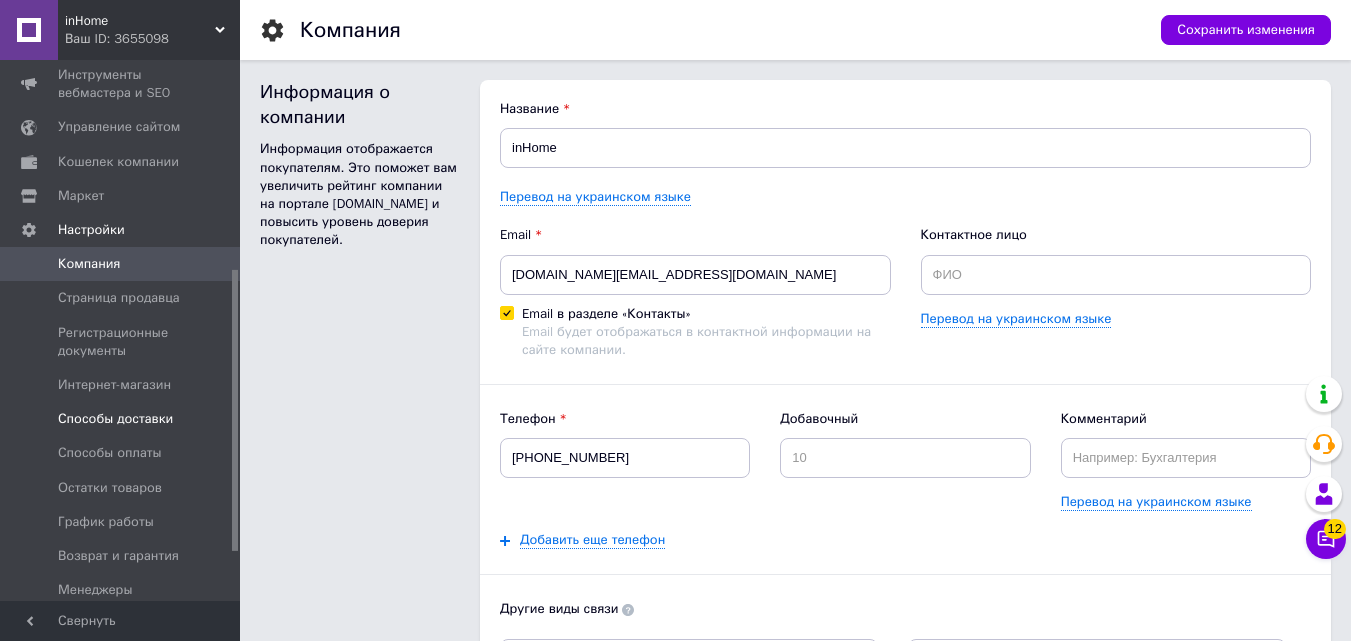 click on "Способы доставки" at bounding box center (115, 419) 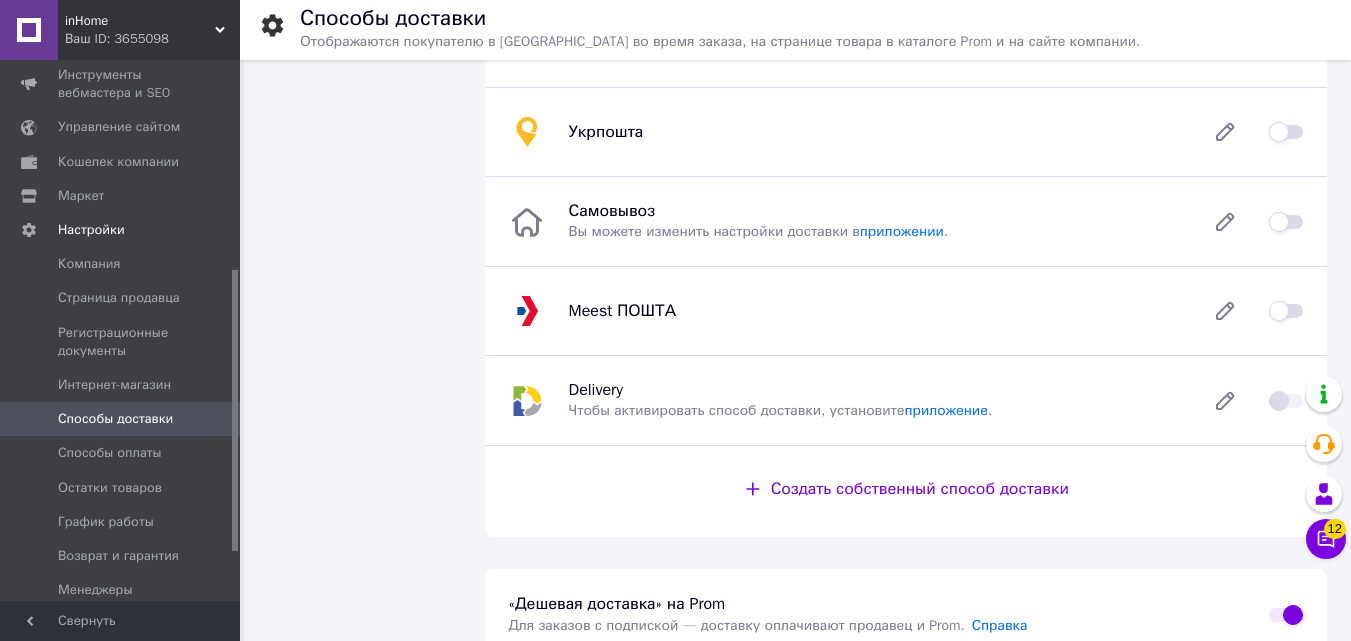 scroll, scrollTop: 0, scrollLeft: 0, axis: both 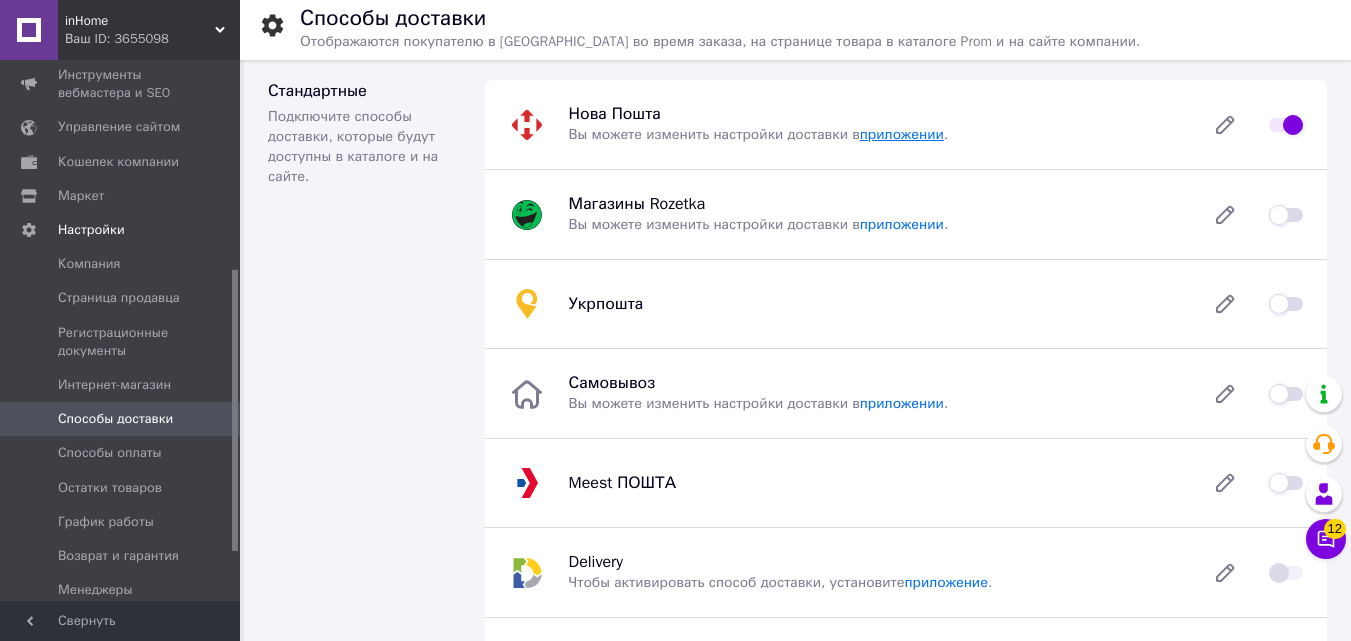 click on "приложении" at bounding box center [902, 134] 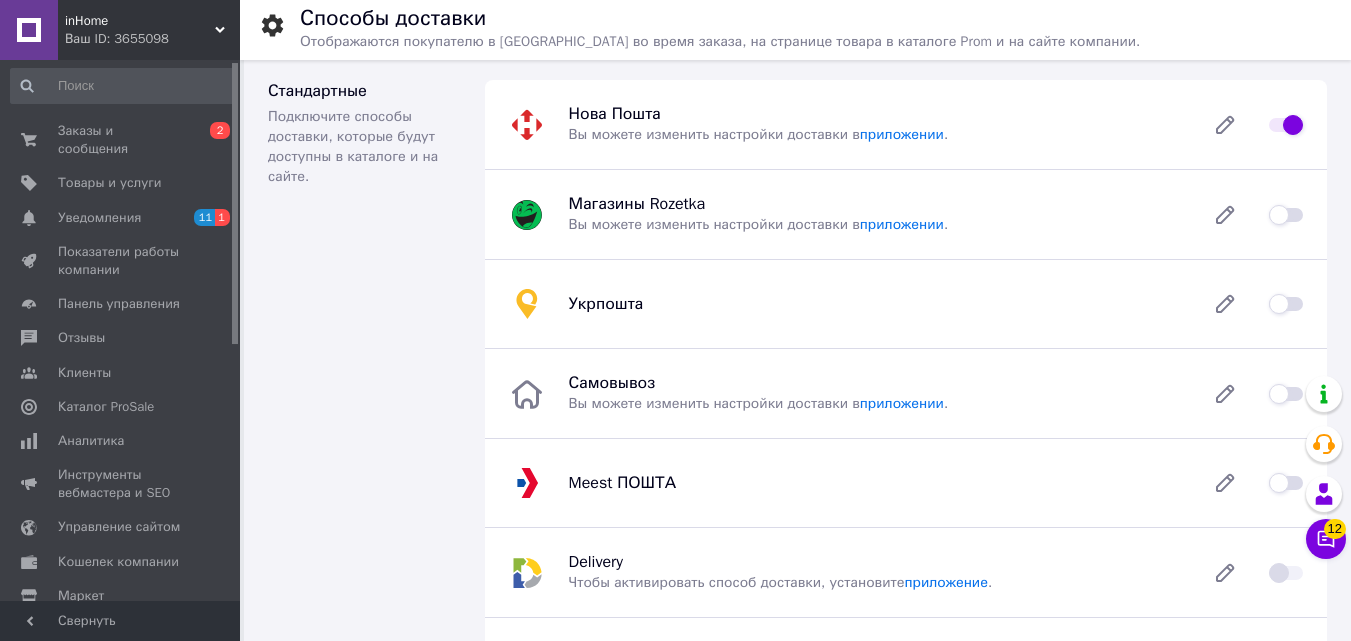 scroll, scrollTop: 0, scrollLeft: 0, axis: both 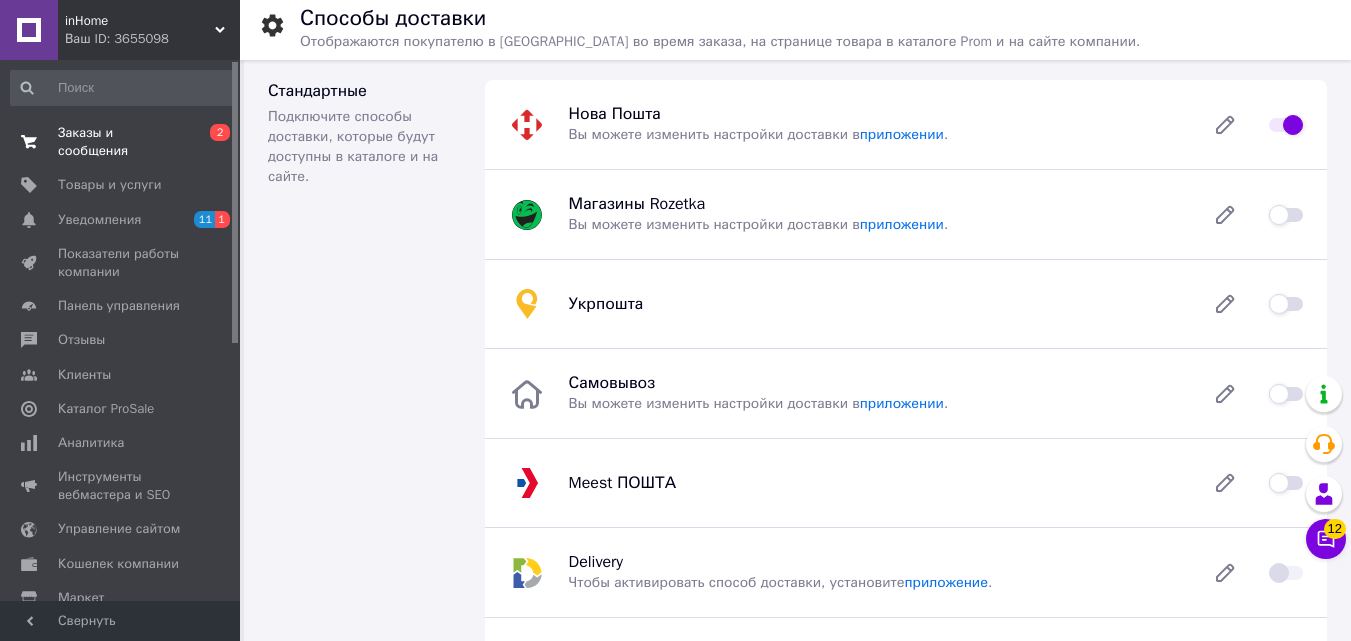 click on "Заказы и сообщения" at bounding box center (121, 142) 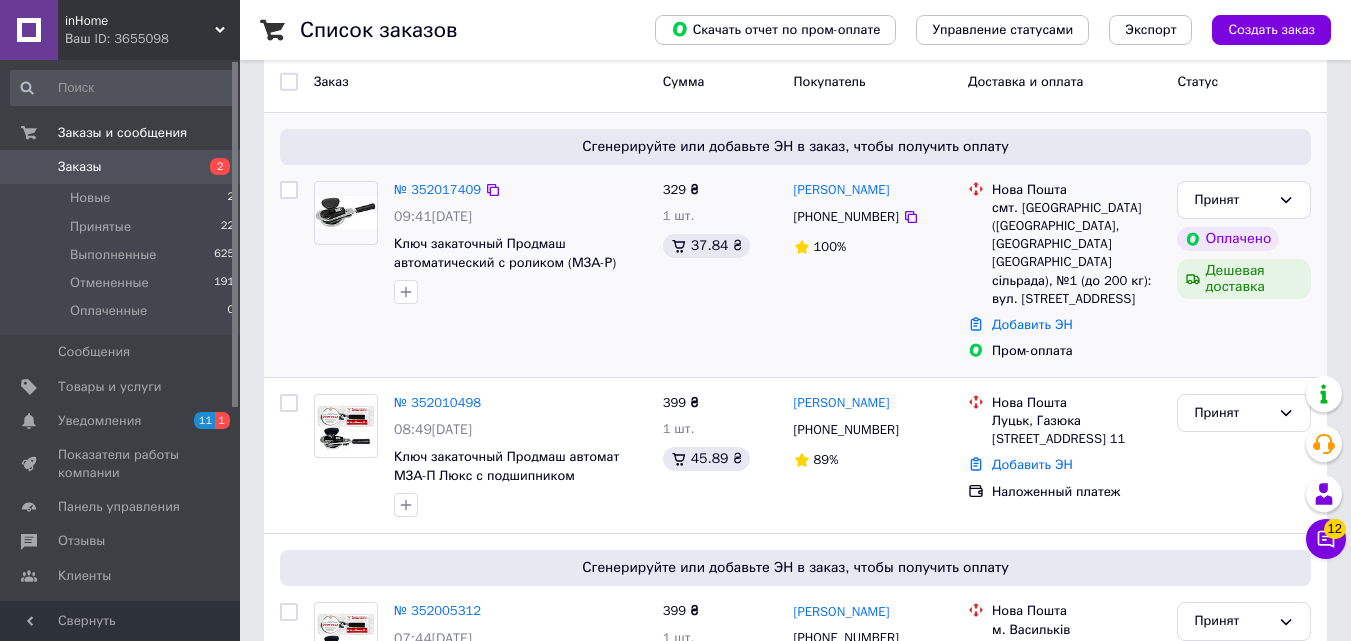 scroll, scrollTop: 200, scrollLeft: 0, axis: vertical 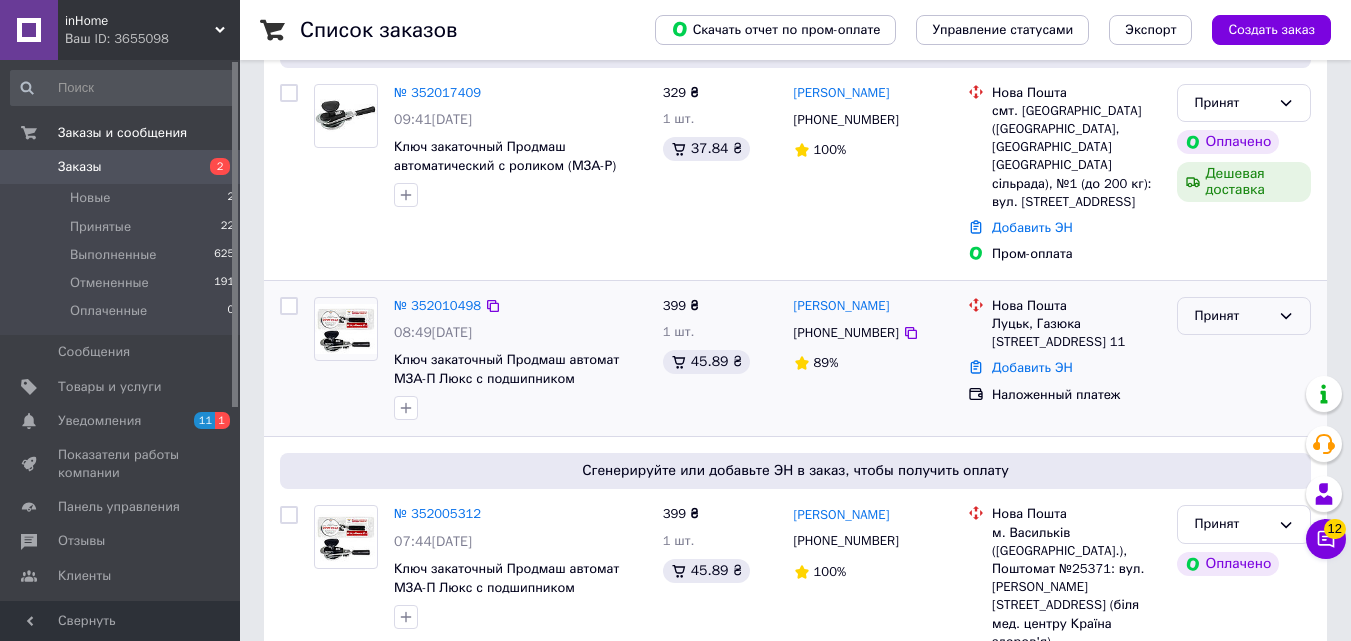click on "Принят" at bounding box center (1232, 316) 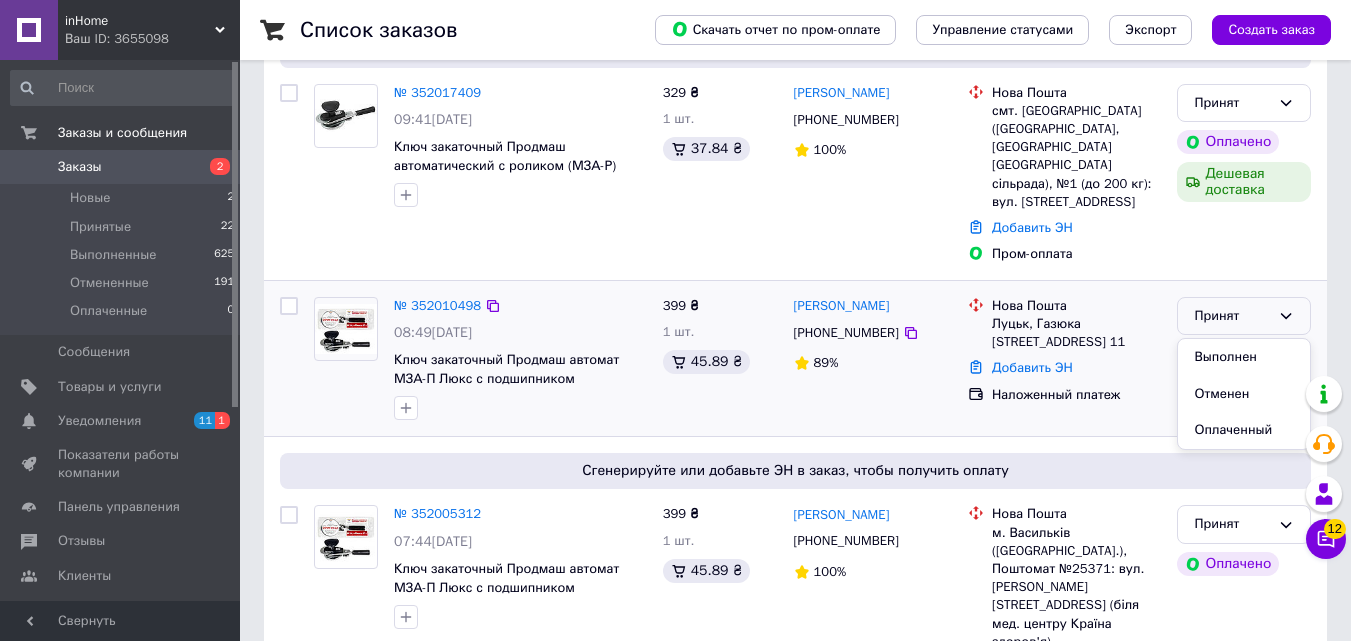 click on "Нова Пошта" at bounding box center (1076, 306) 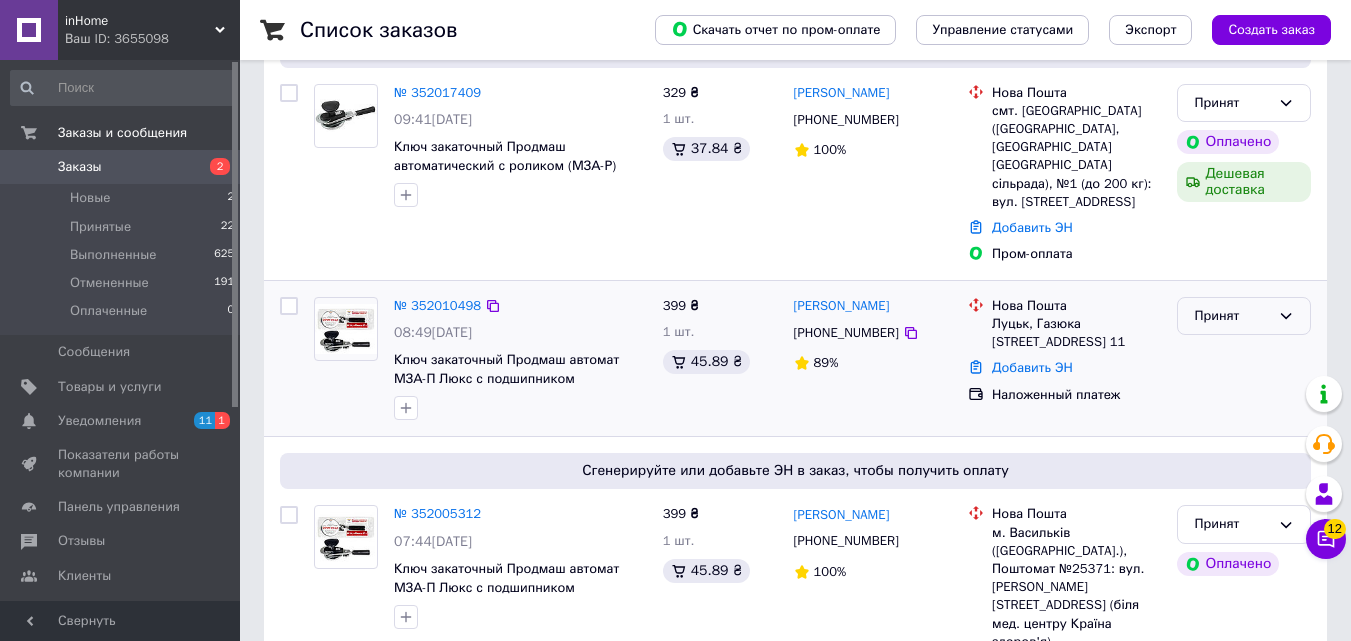 click on "Принят" at bounding box center [1232, 316] 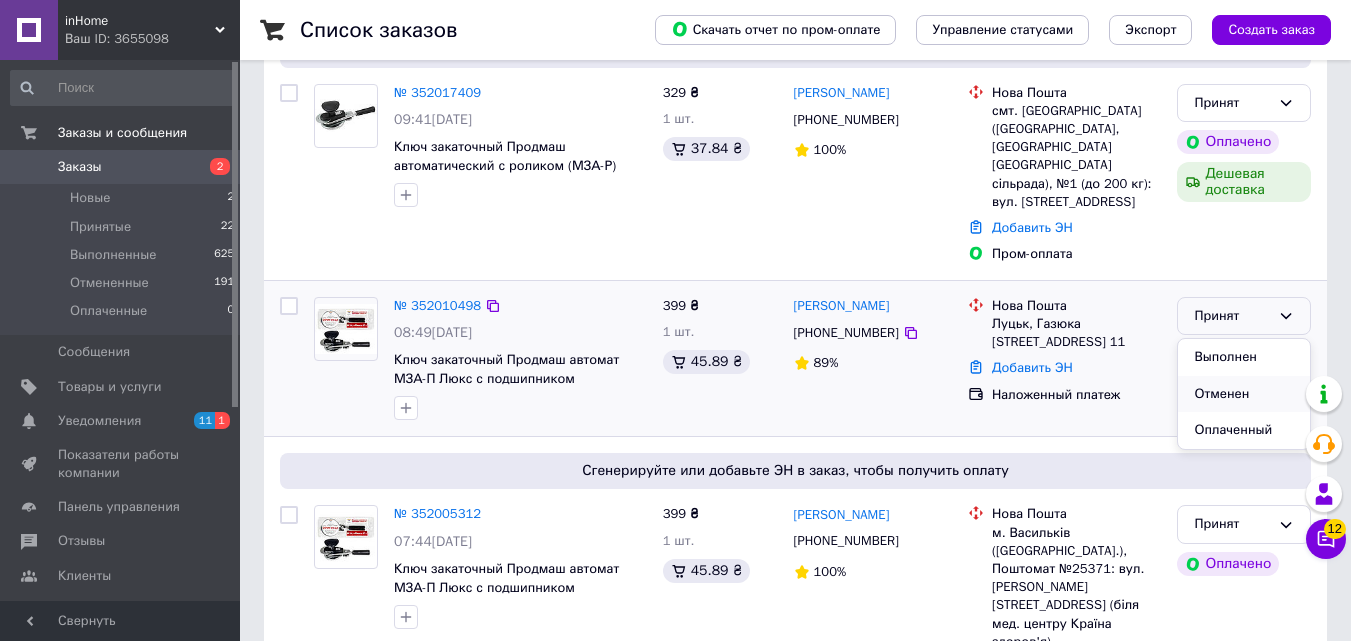click on "Отменен" at bounding box center (1244, 394) 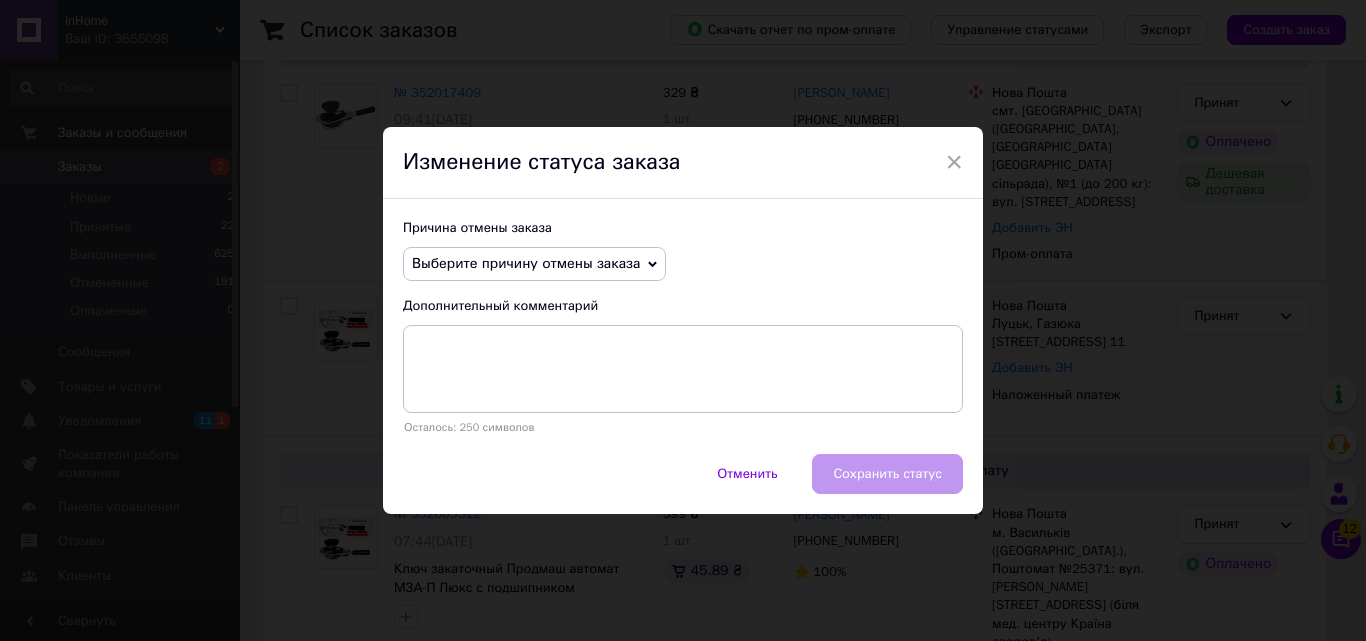 click on "Выберите причину отмены заказа" at bounding box center [526, 263] 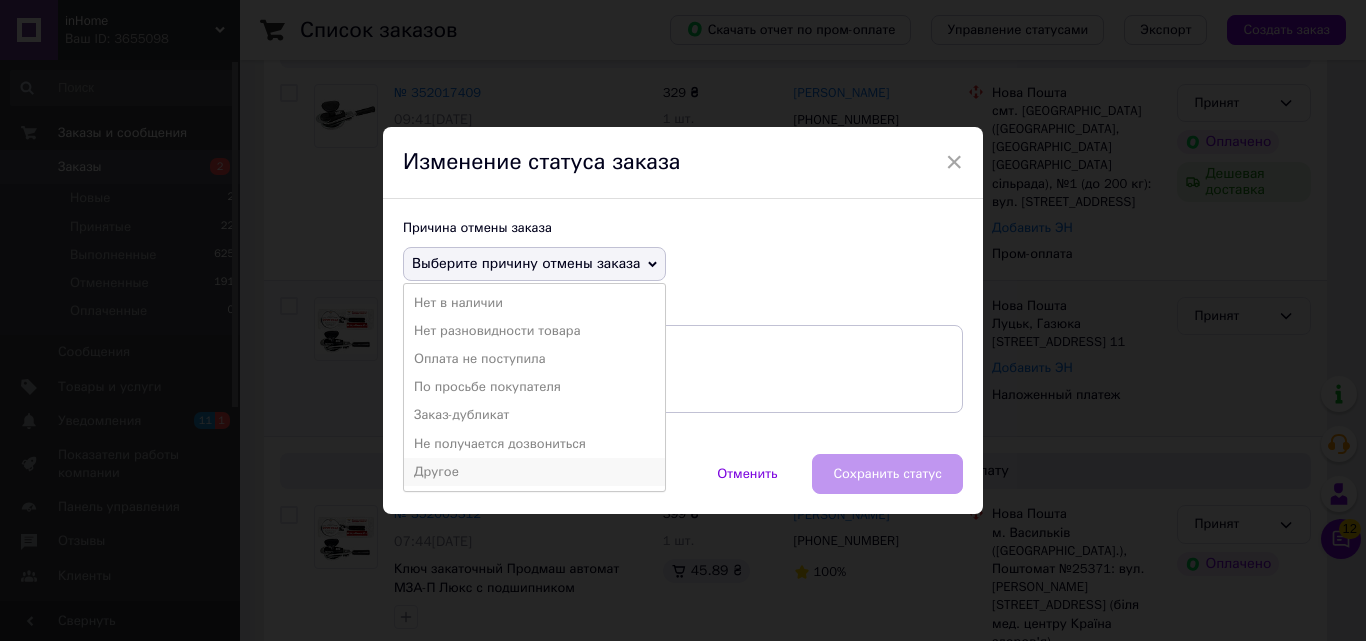 click on "Другое" at bounding box center (534, 472) 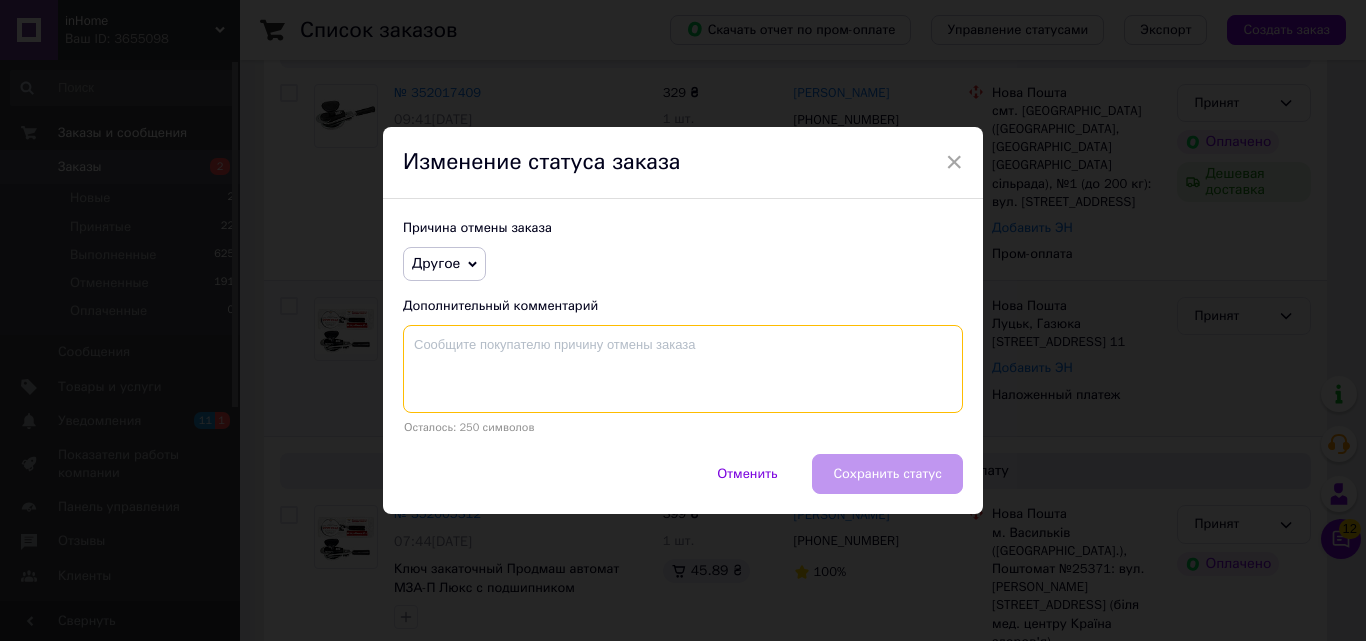 click at bounding box center [683, 369] 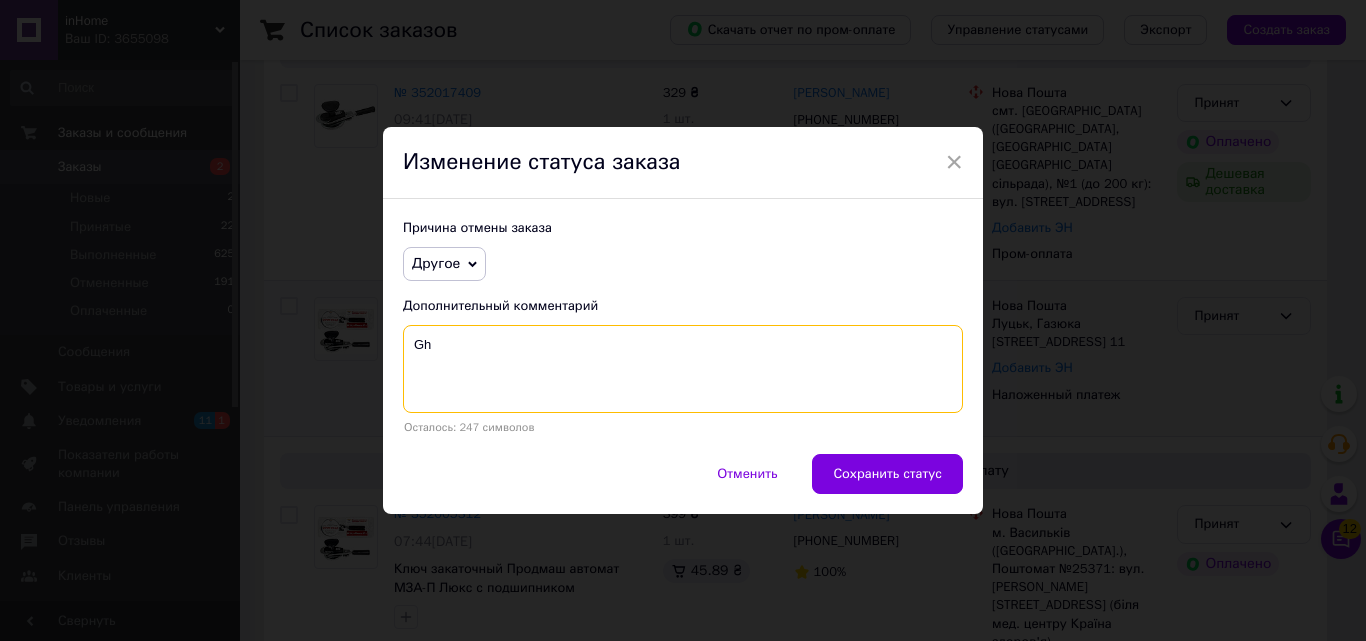 type on "G" 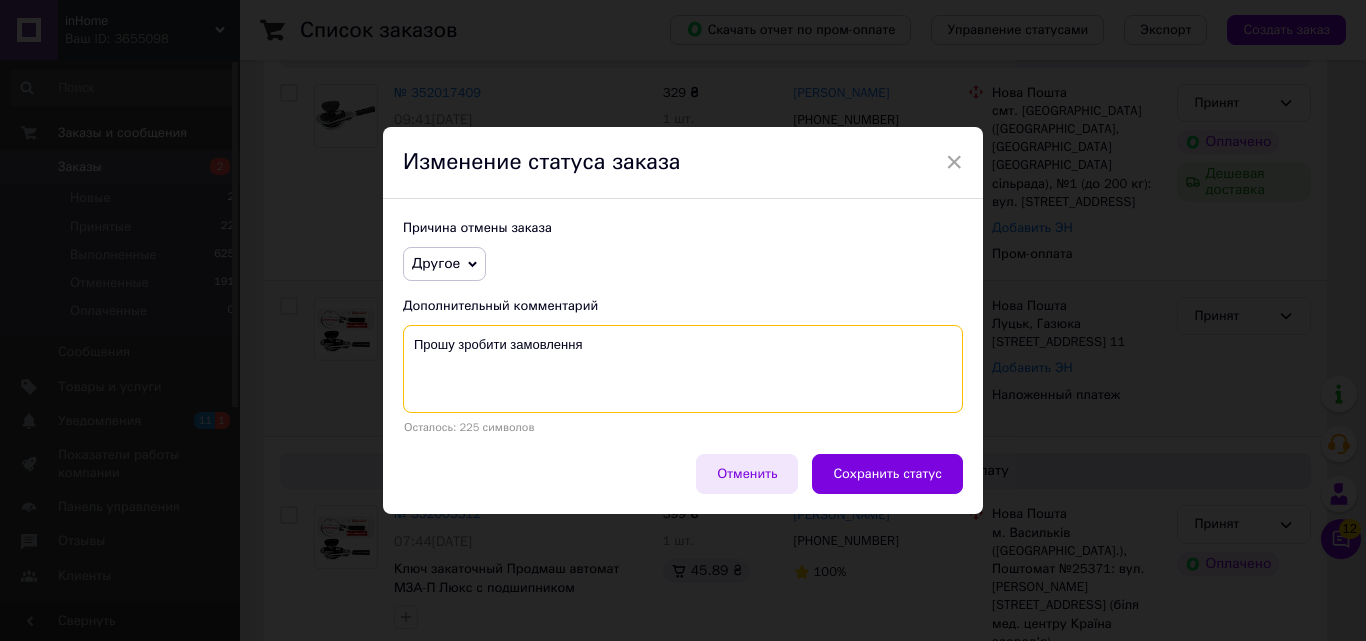 type on "Прошу зробити замовлення" 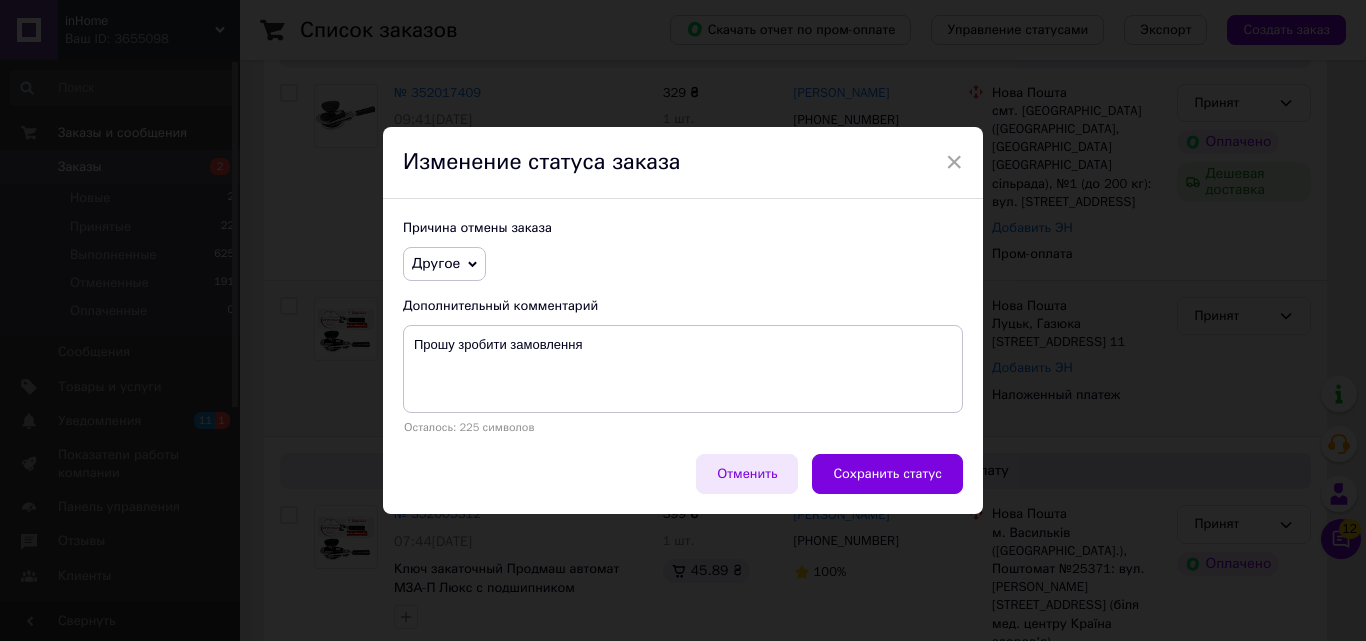click on "Отменить" at bounding box center (747, 474) 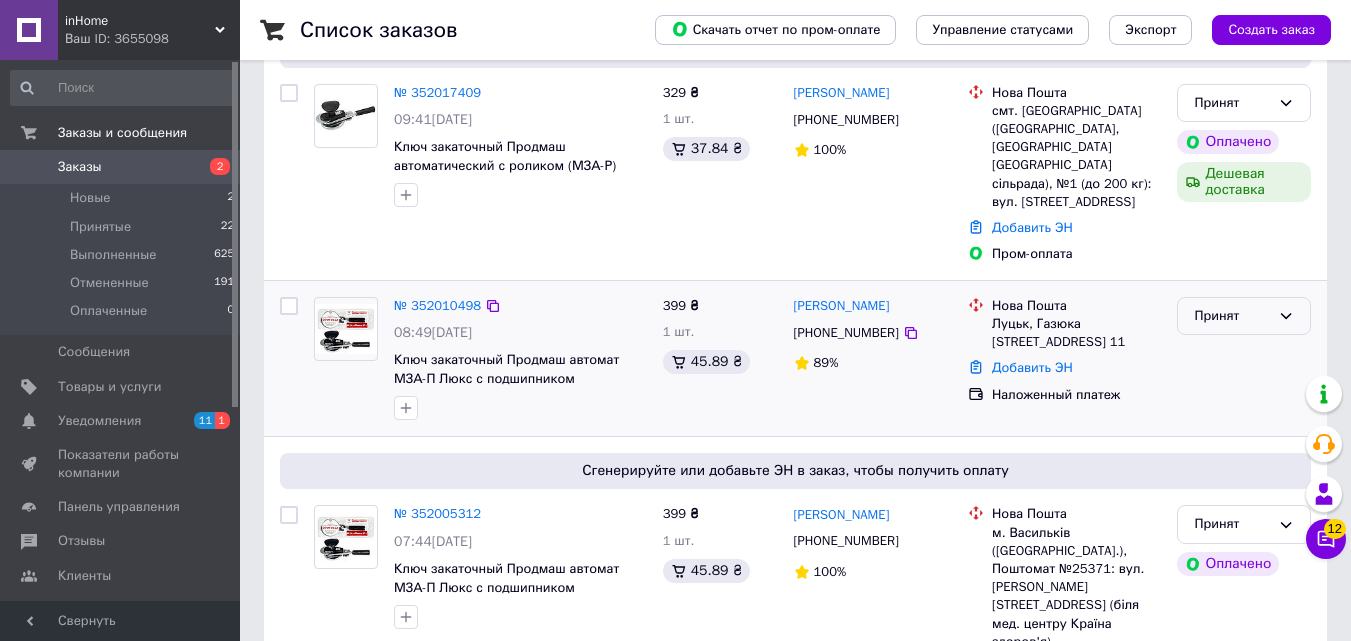 click at bounding box center [289, 306] 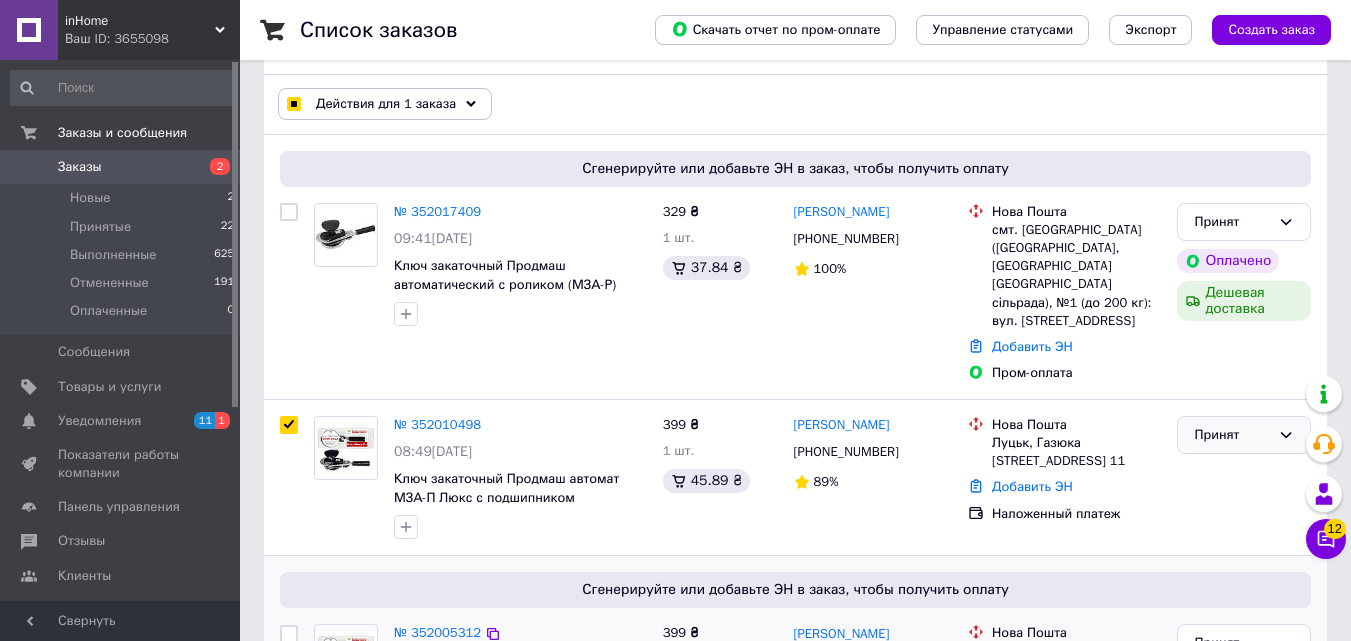 scroll, scrollTop: 200, scrollLeft: 0, axis: vertical 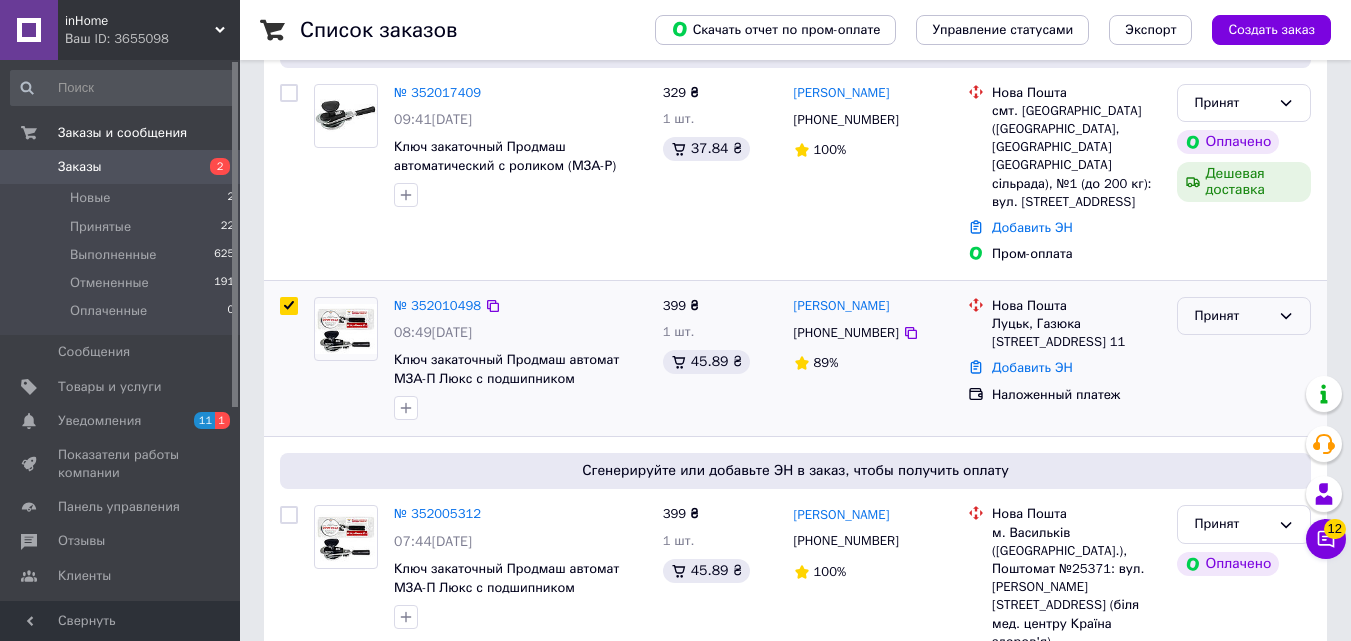 click at bounding box center (289, 306) 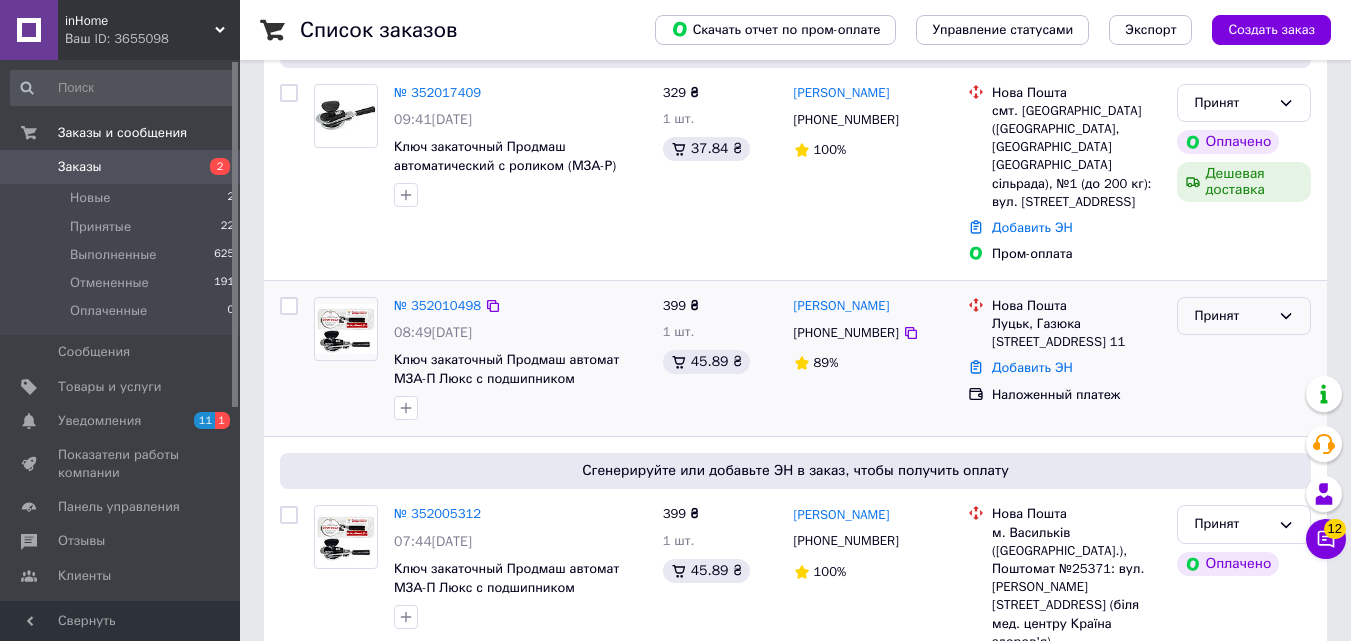 checkbox on "false" 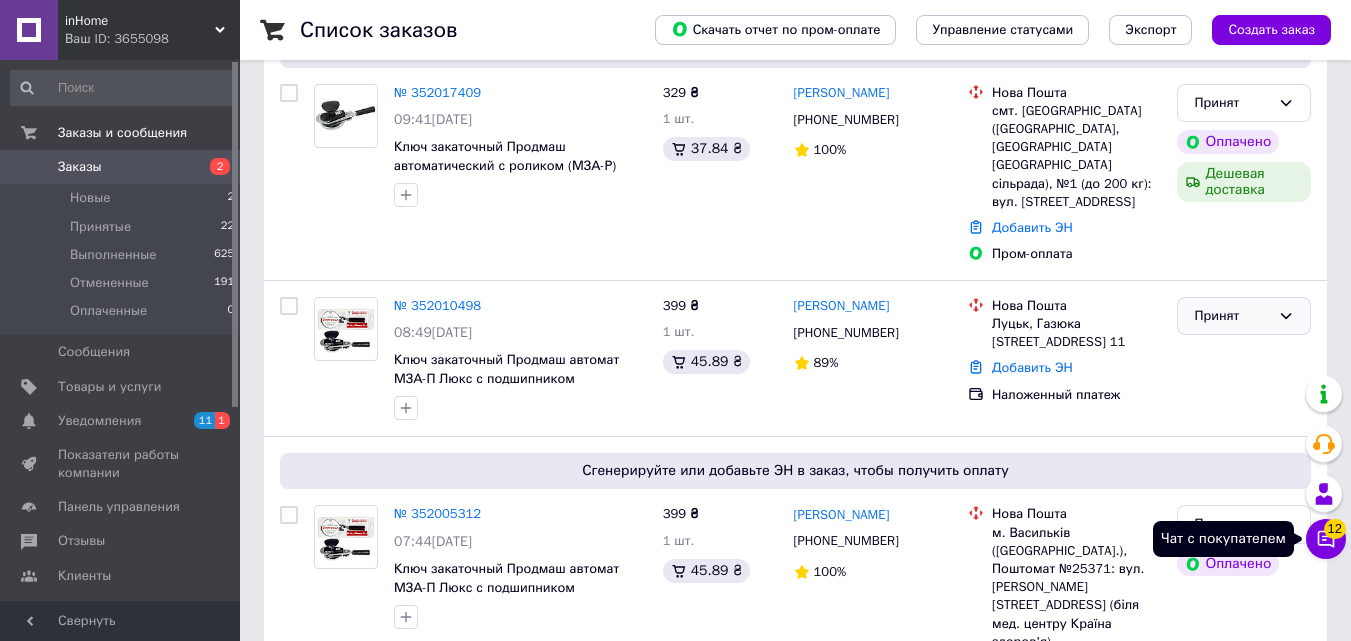 click 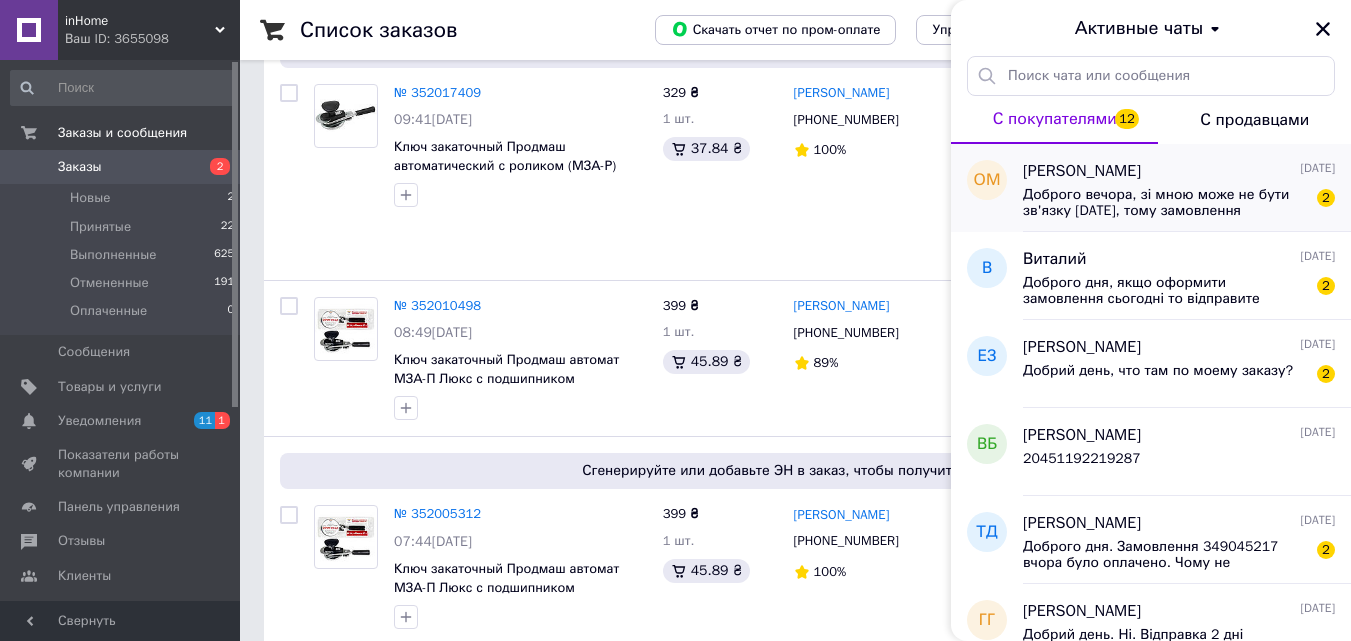 click on "Доброго вечора, зі мною може не бути зв'язку [DATE], тому замовлення підтверджую." at bounding box center [1165, 203] 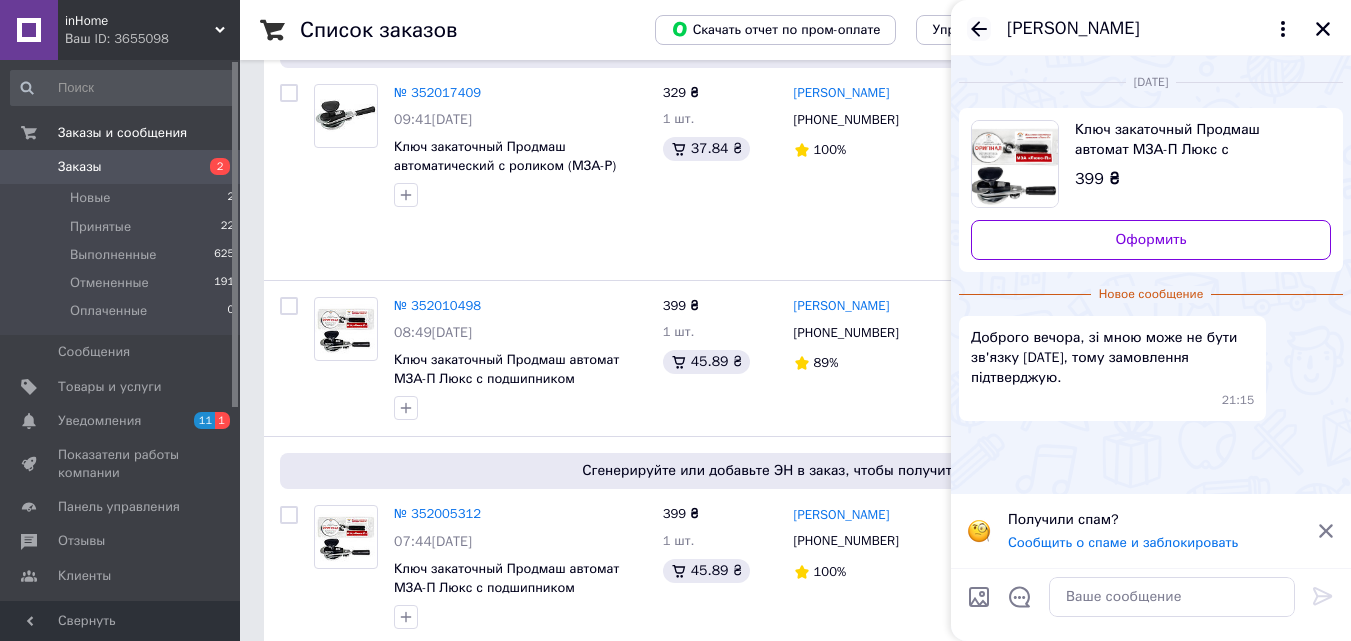 click 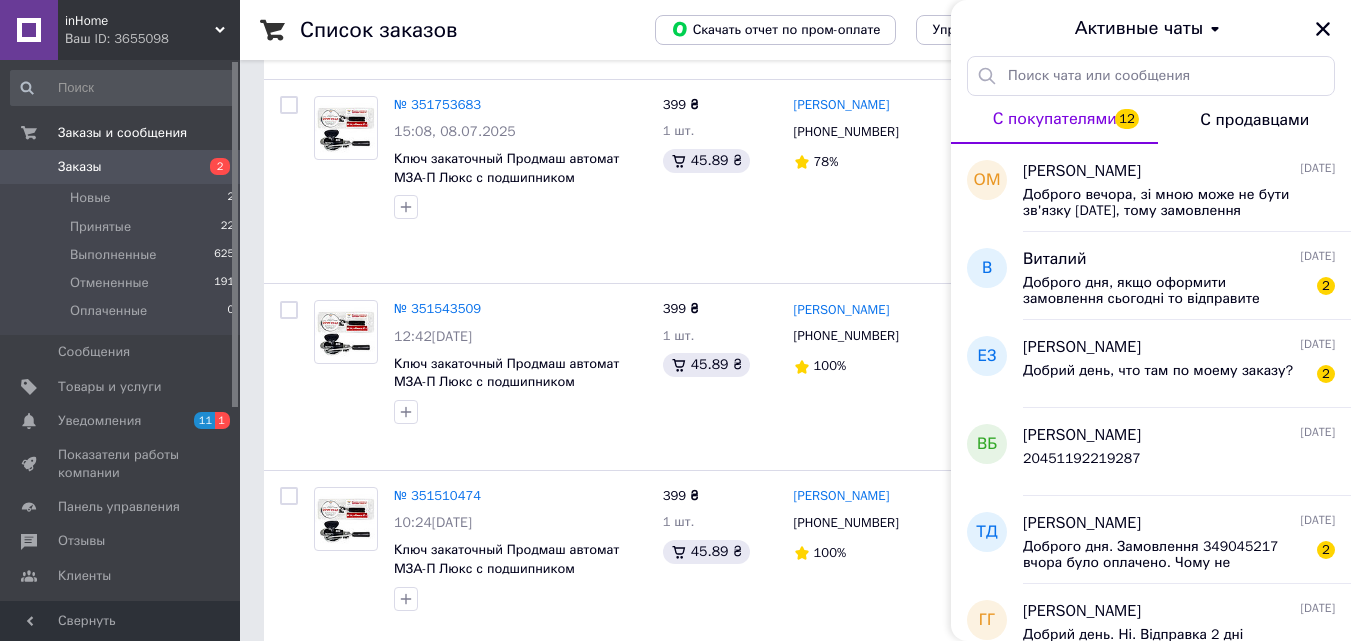 scroll, scrollTop: 3650, scrollLeft: 0, axis: vertical 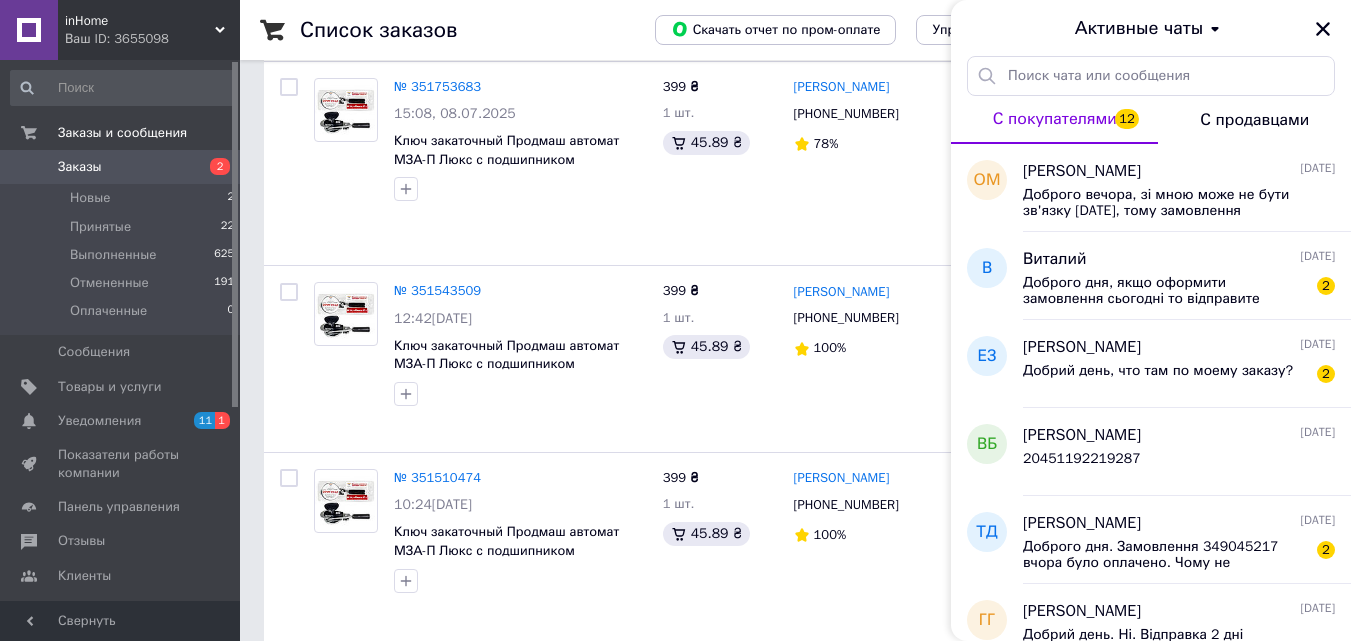 click on "2" at bounding box center (327, 888) 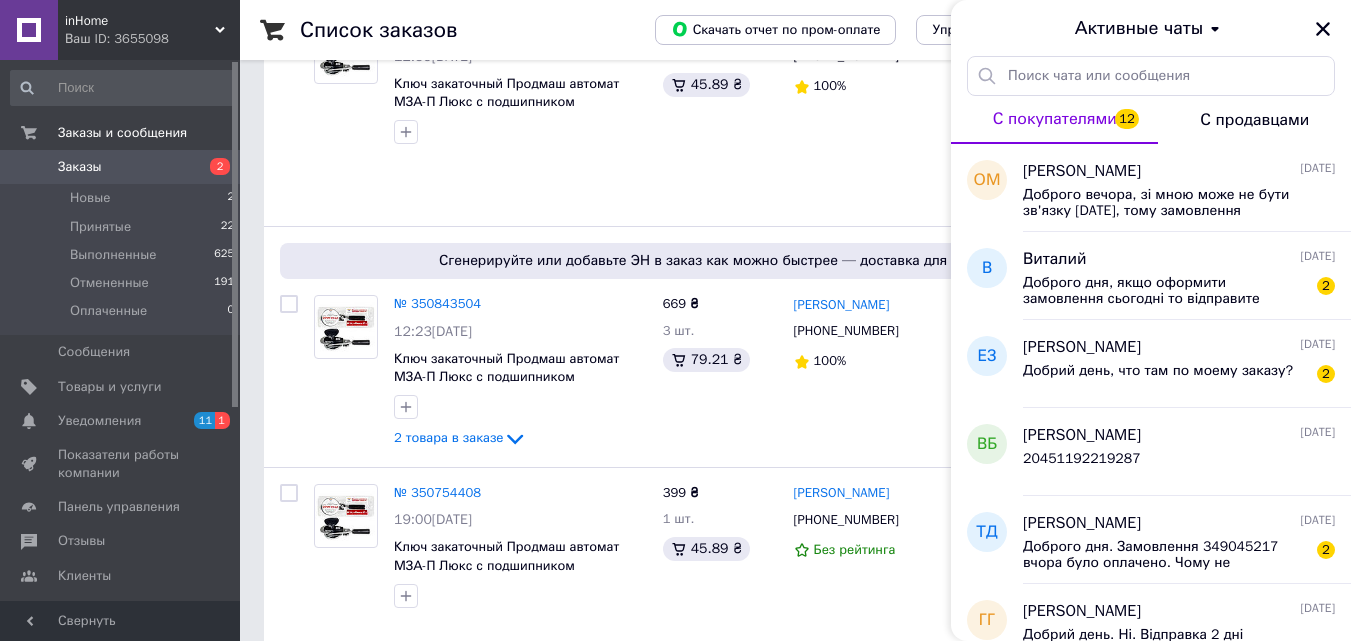 scroll, scrollTop: 2200, scrollLeft: 0, axis: vertical 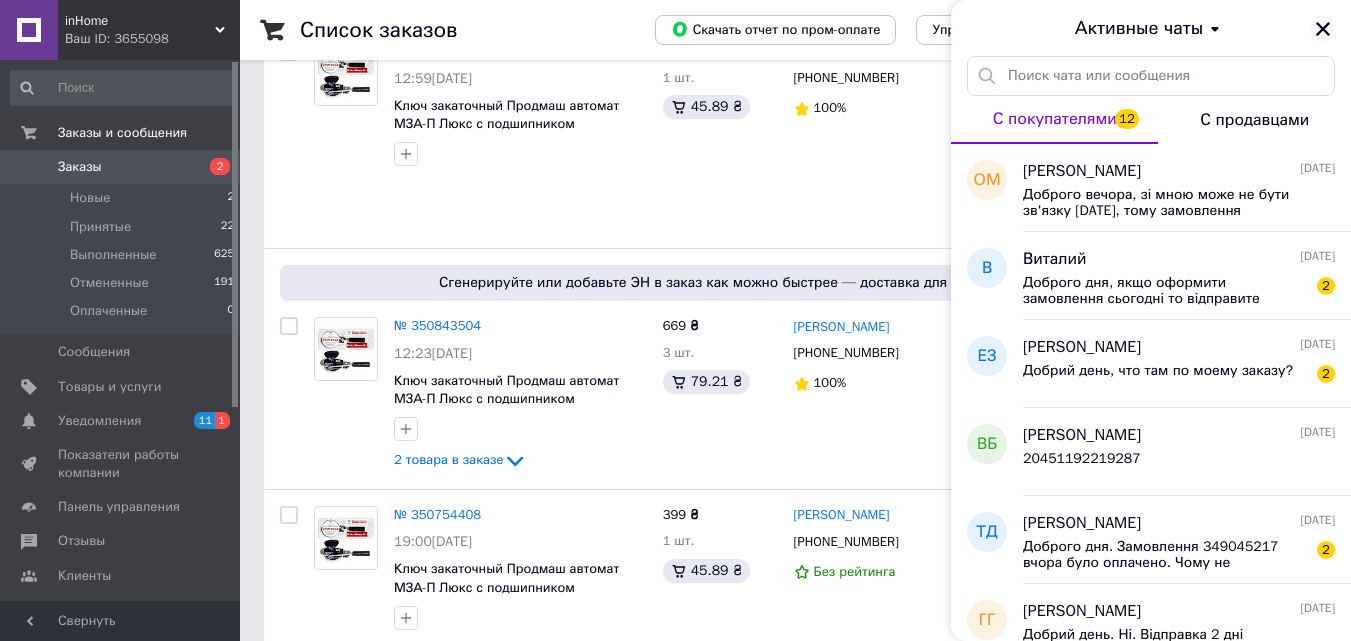 click at bounding box center (1323, 29) 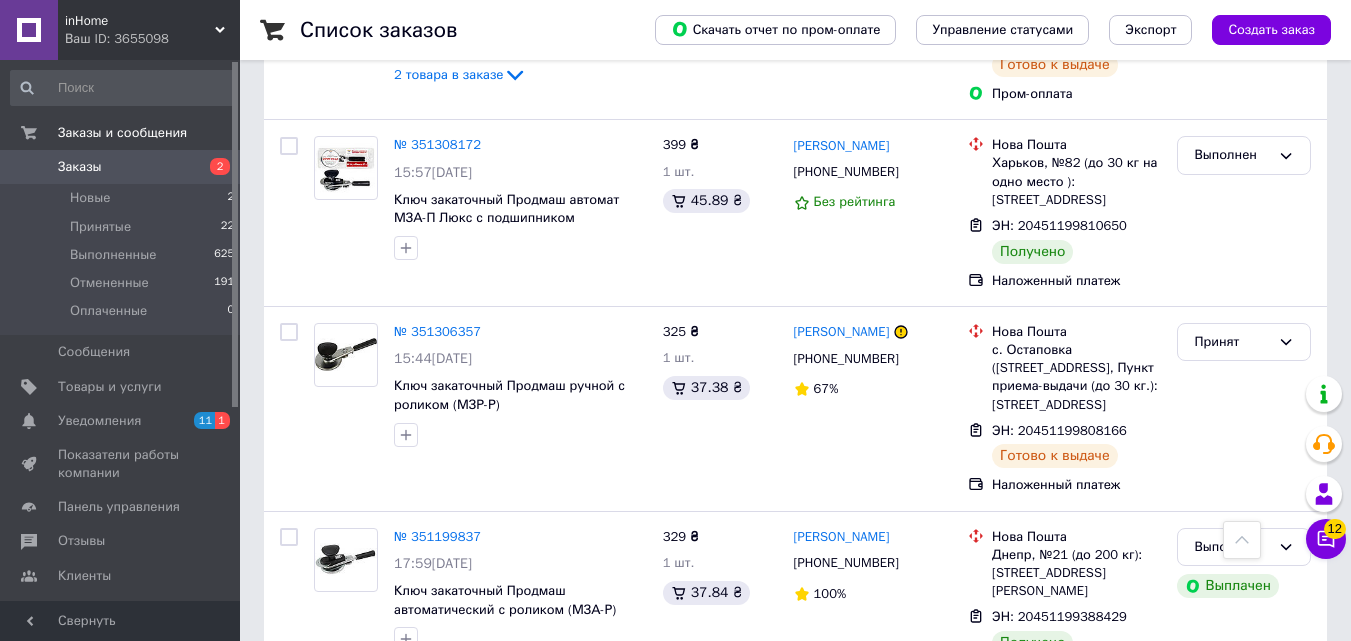 scroll, scrollTop: 0, scrollLeft: 0, axis: both 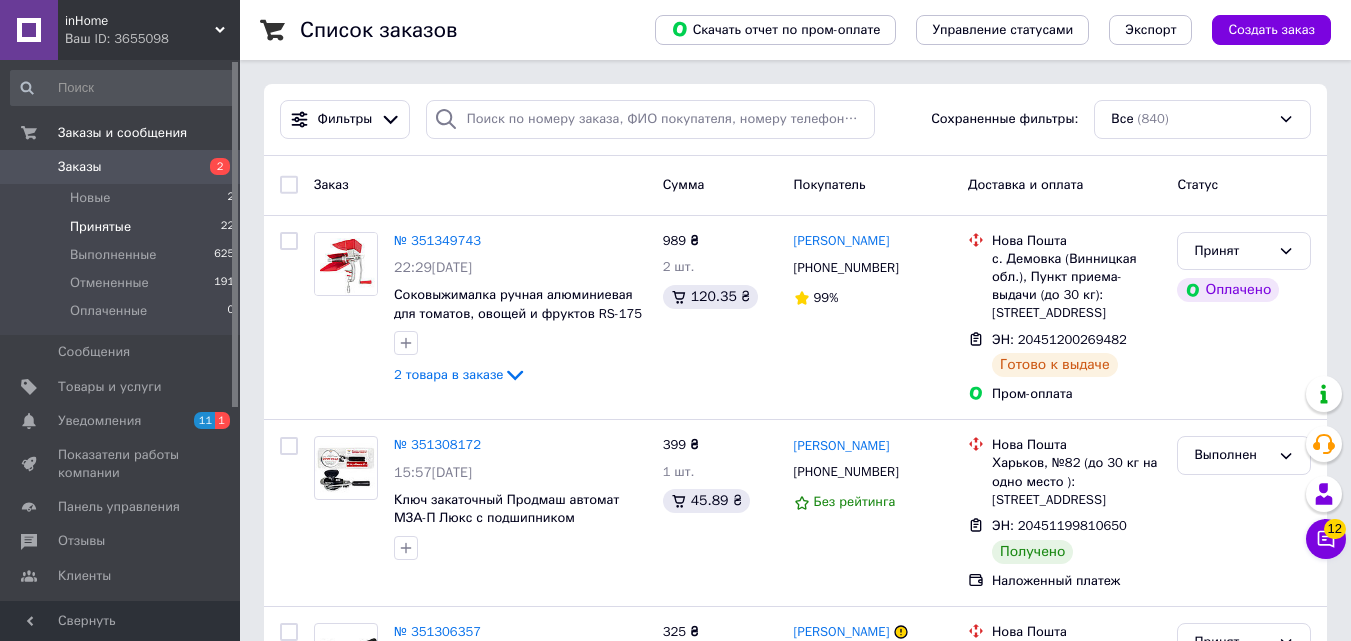 click on "Принятые" at bounding box center (100, 227) 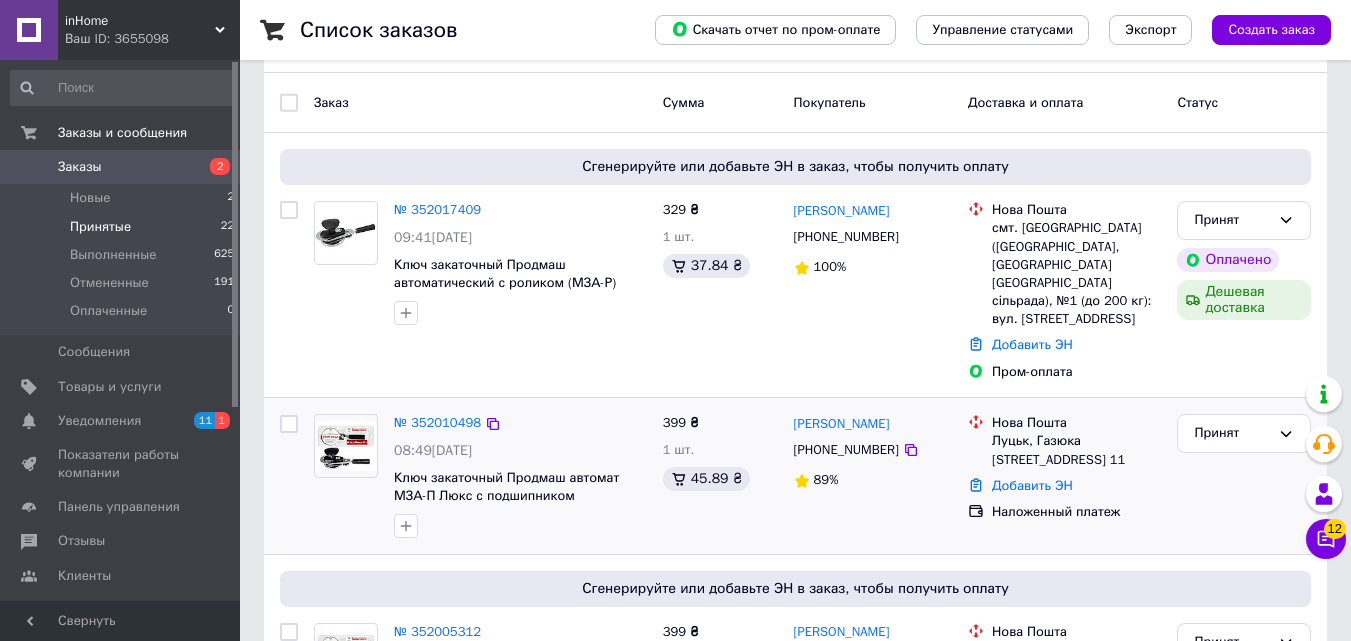 scroll, scrollTop: 0, scrollLeft: 0, axis: both 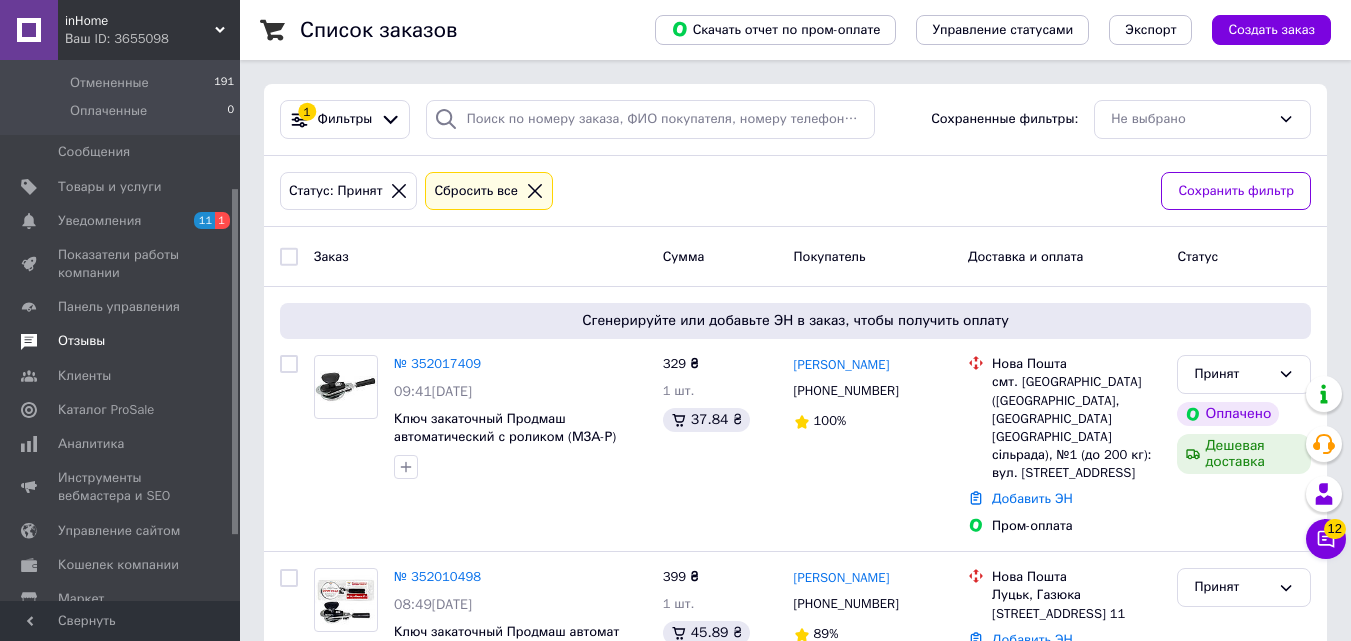 click on "Отзывы" at bounding box center [81, 341] 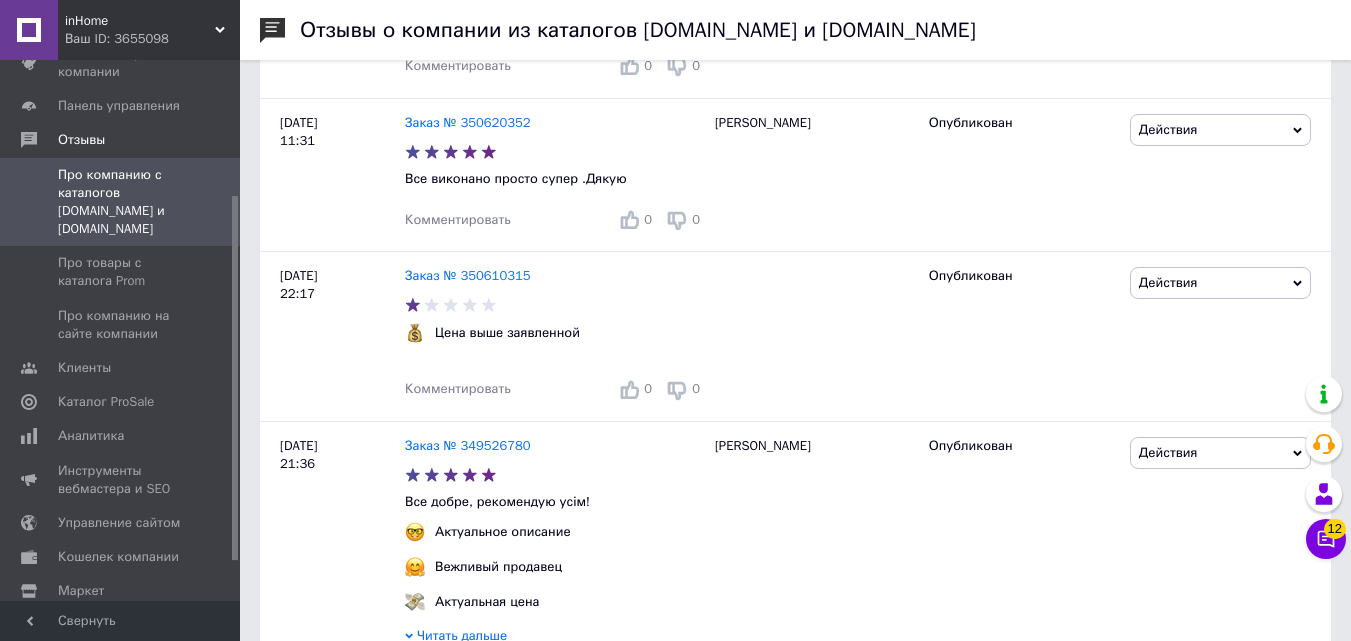 scroll, scrollTop: 1100, scrollLeft: 0, axis: vertical 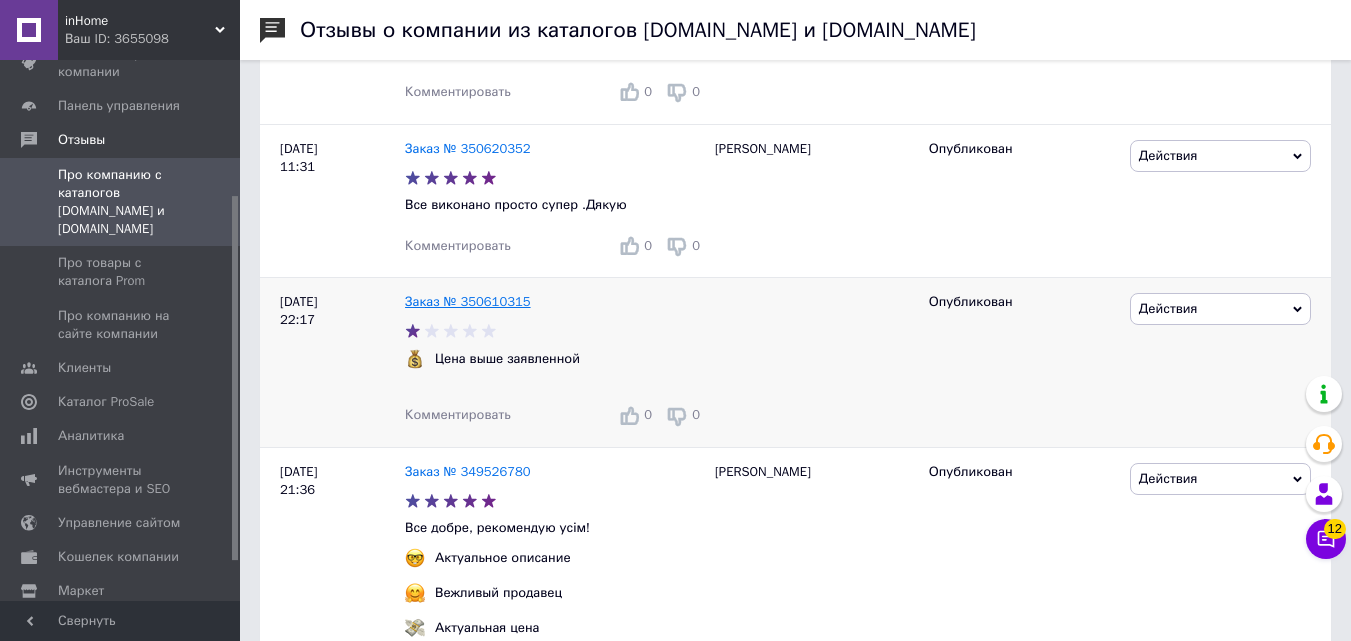 click on "Заказ № 350610315" at bounding box center (468, 301) 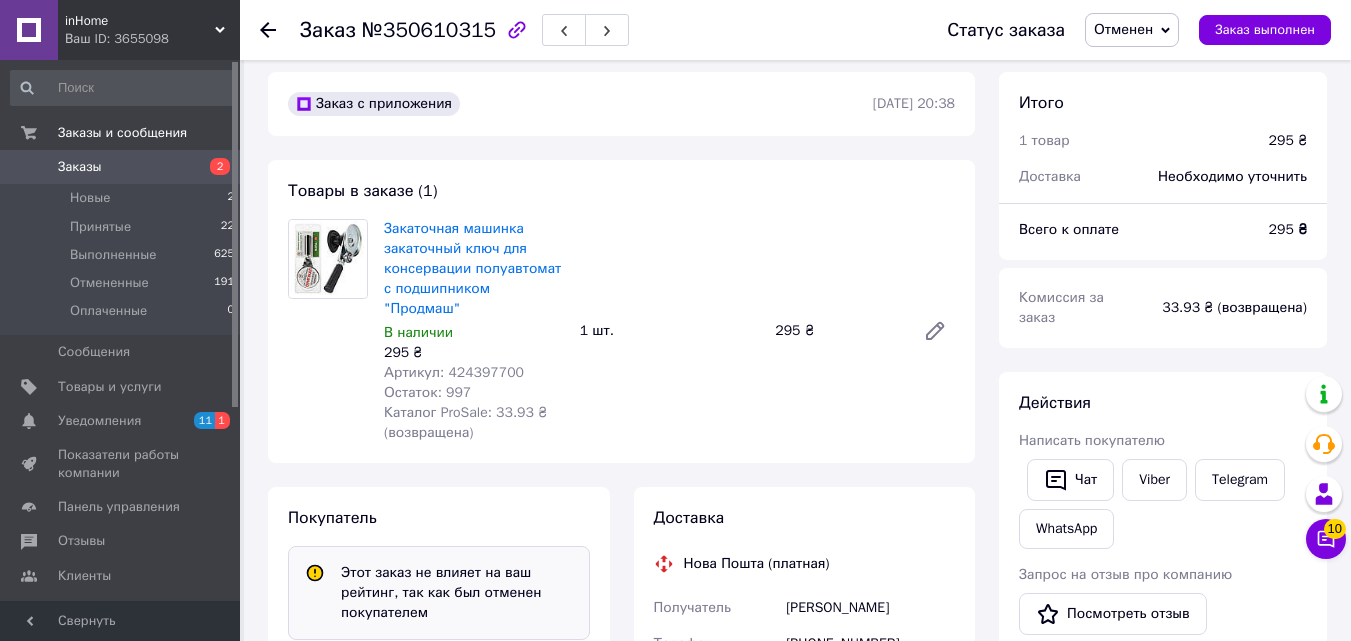 scroll, scrollTop: 0, scrollLeft: 0, axis: both 